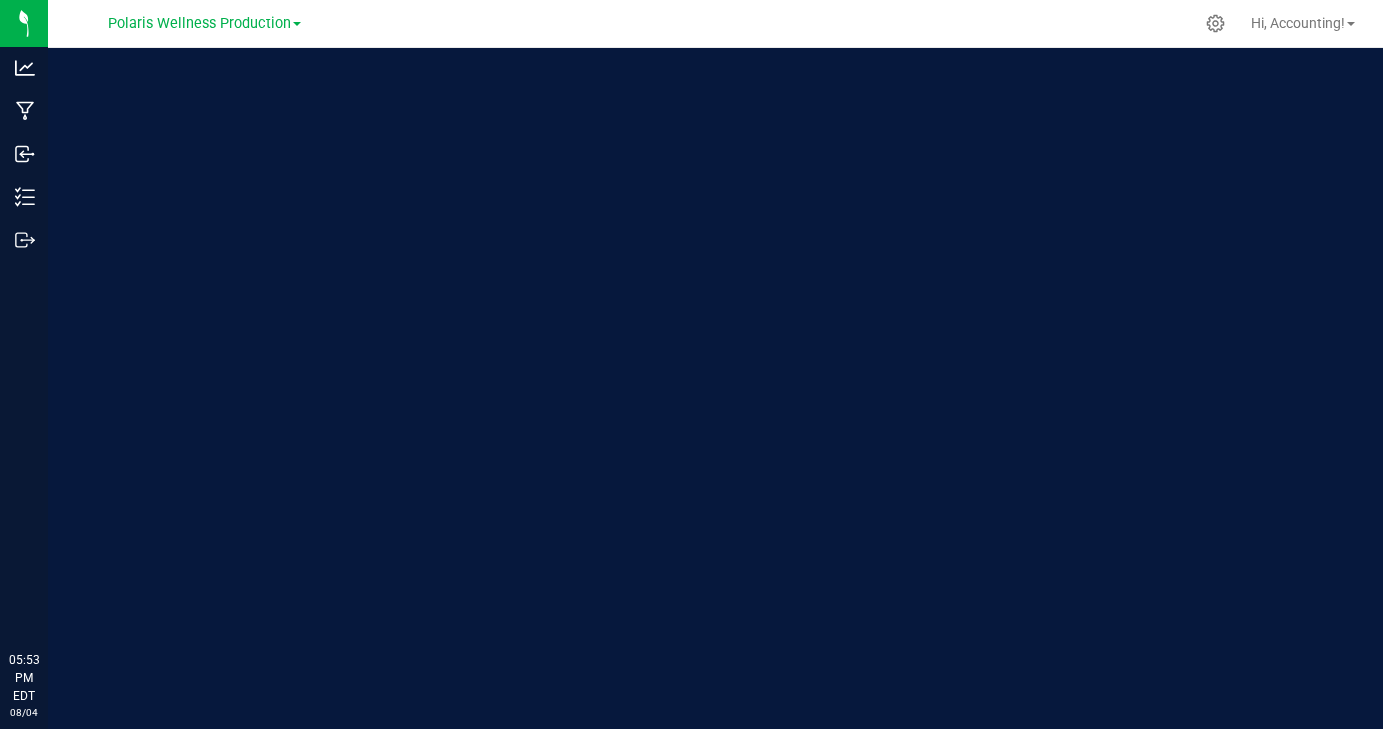 scroll, scrollTop: 0, scrollLeft: 0, axis: both 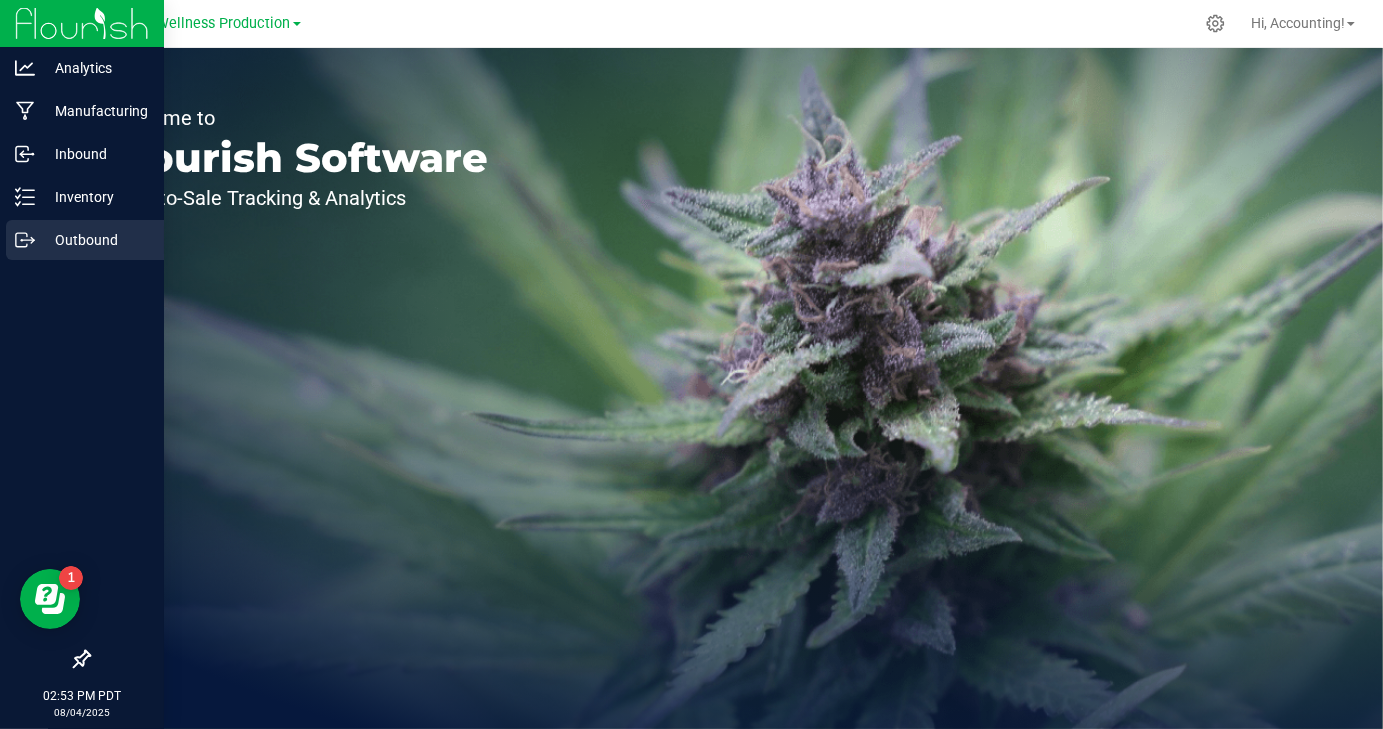click on "Outbound" at bounding box center [85, 240] 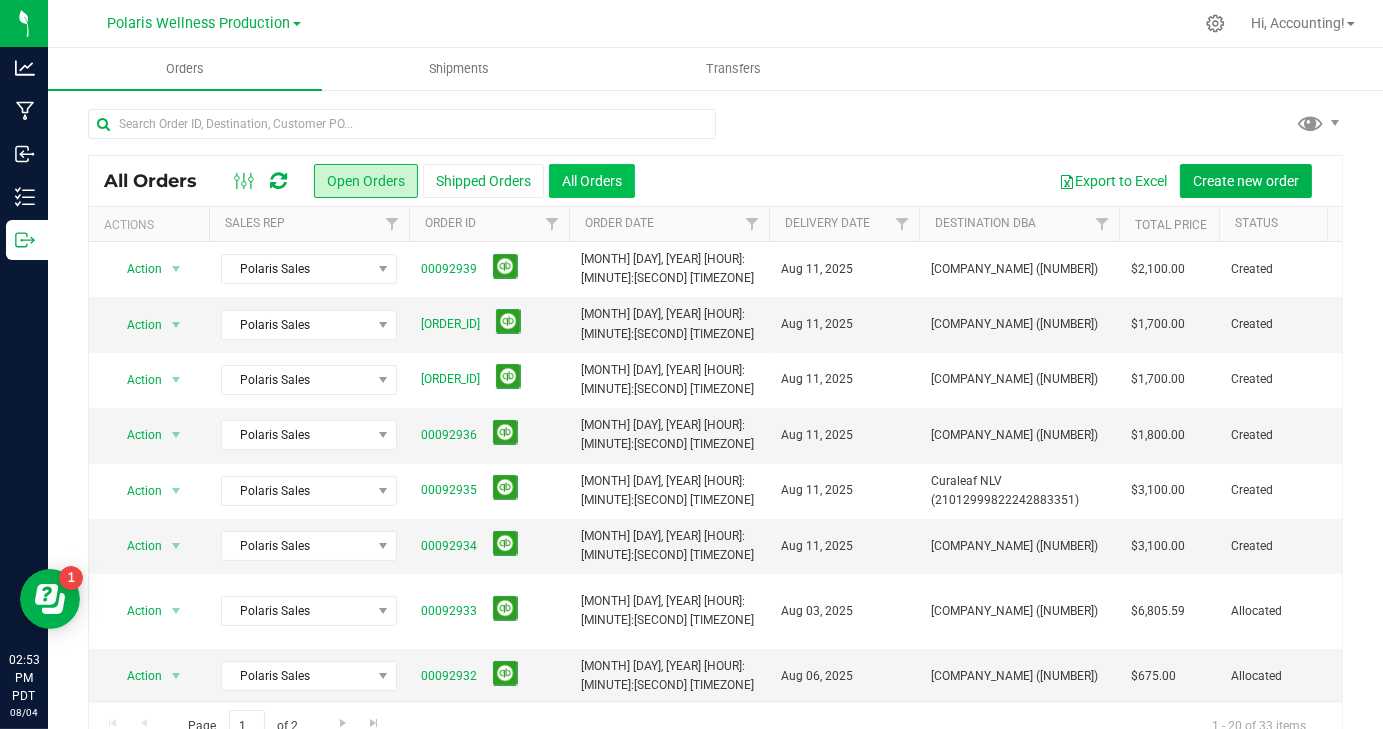 click on "All Orders" at bounding box center [592, 181] 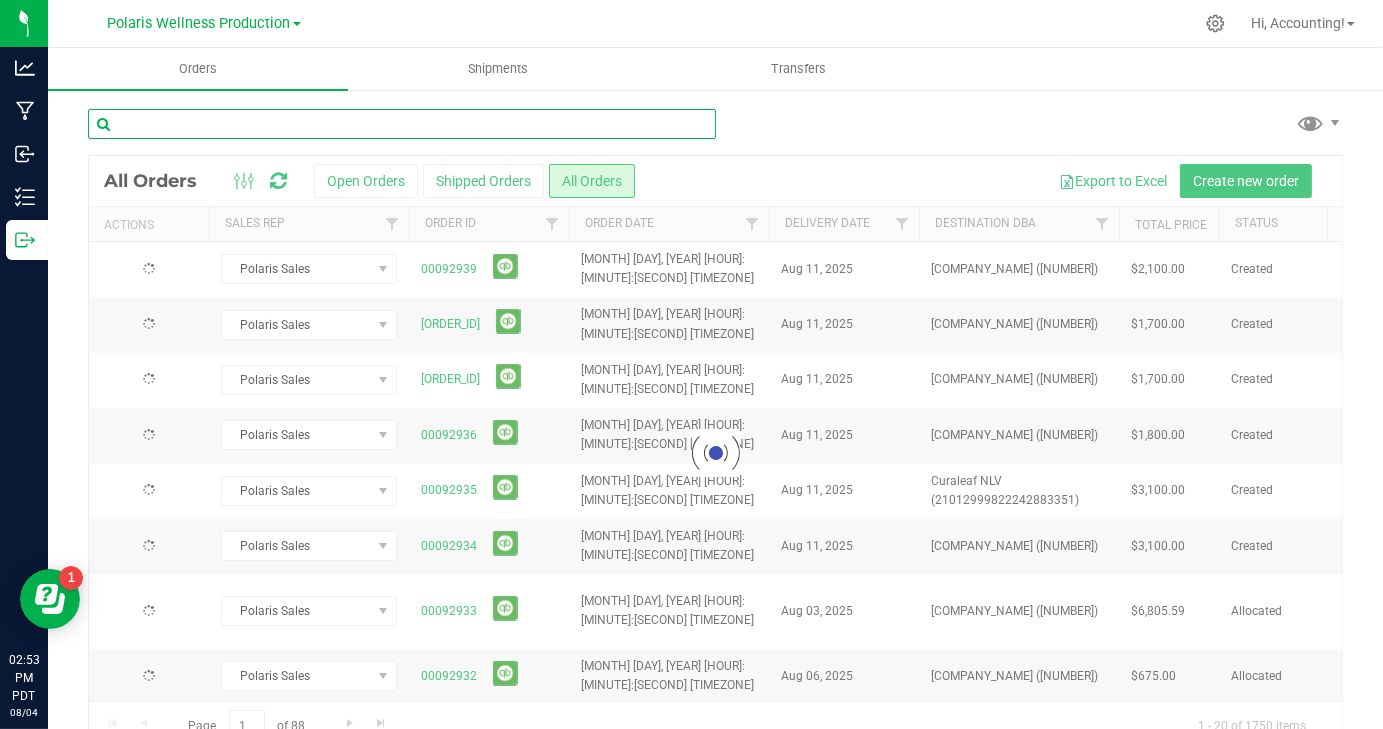 click at bounding box center [402, 124] 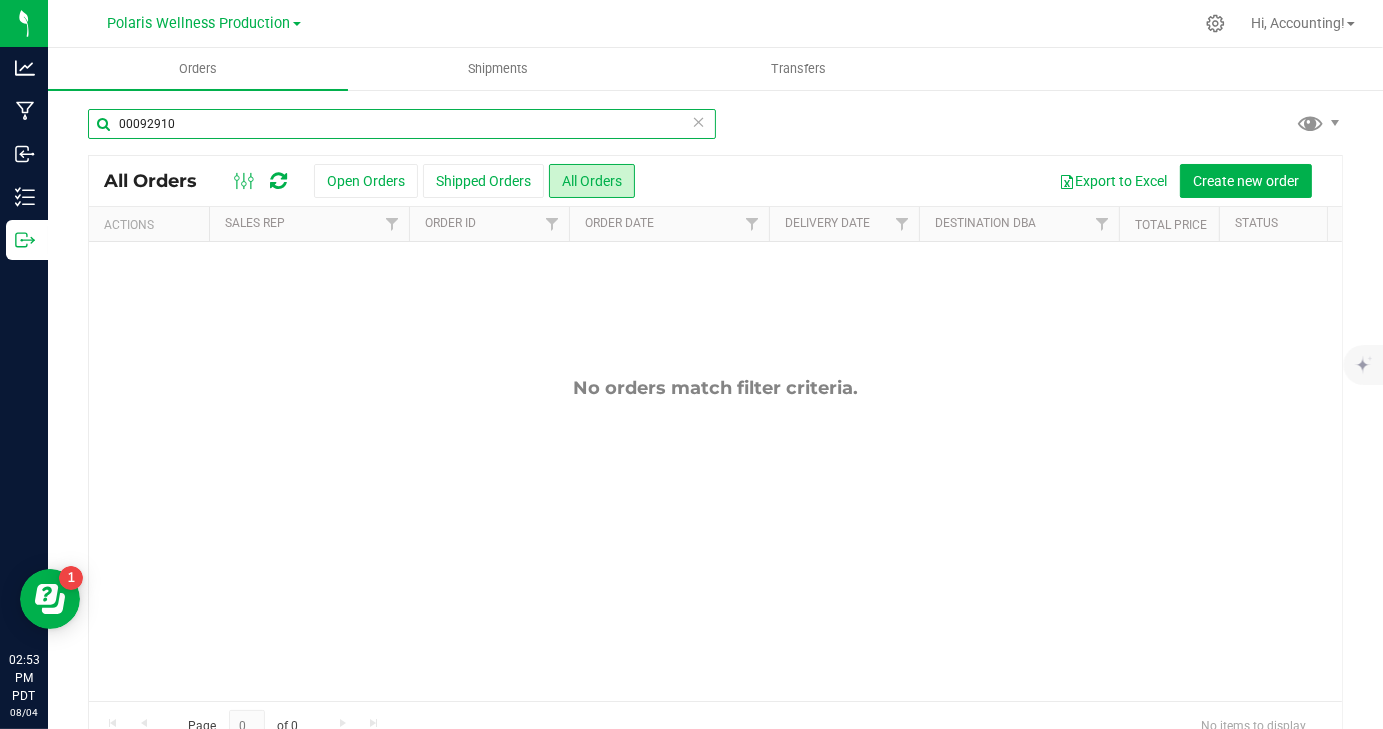 type on "00092910" 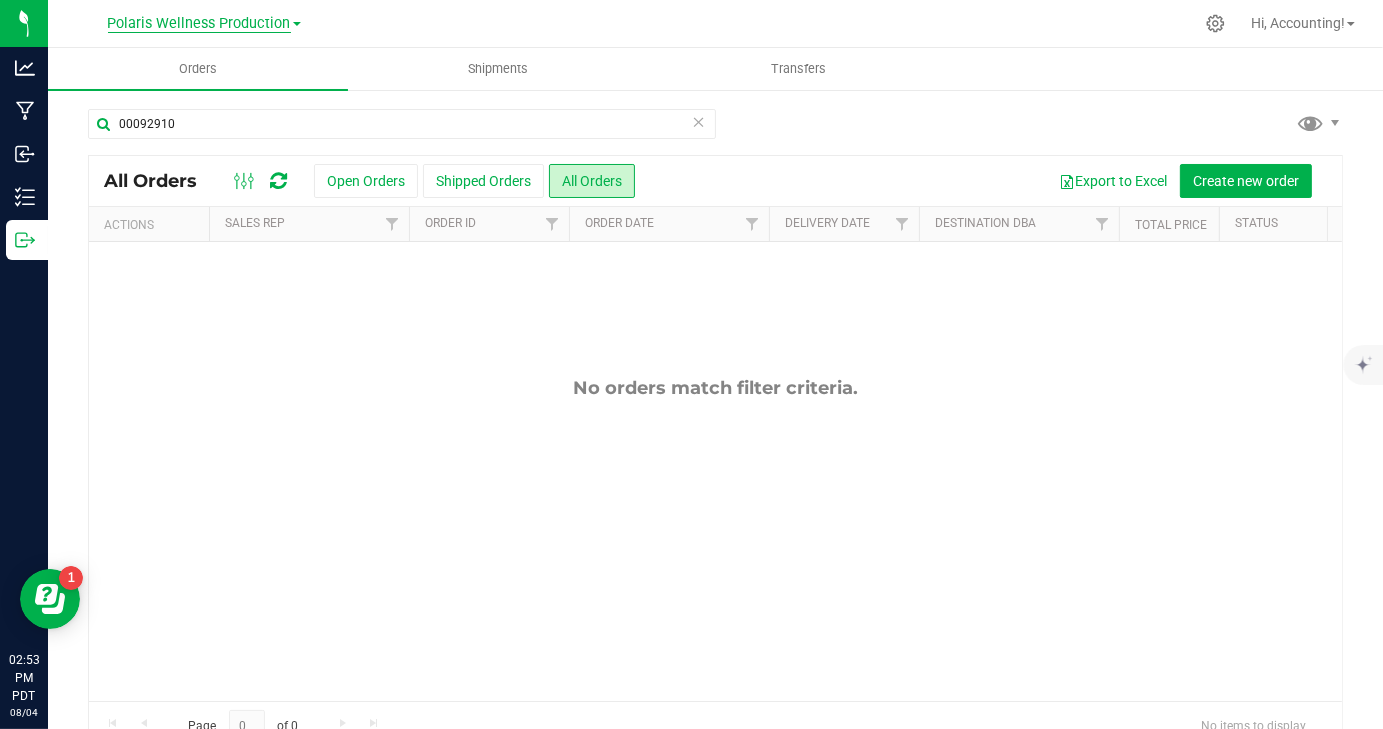click on "Polaris Wellness Production" at bounding box center [199, 24] 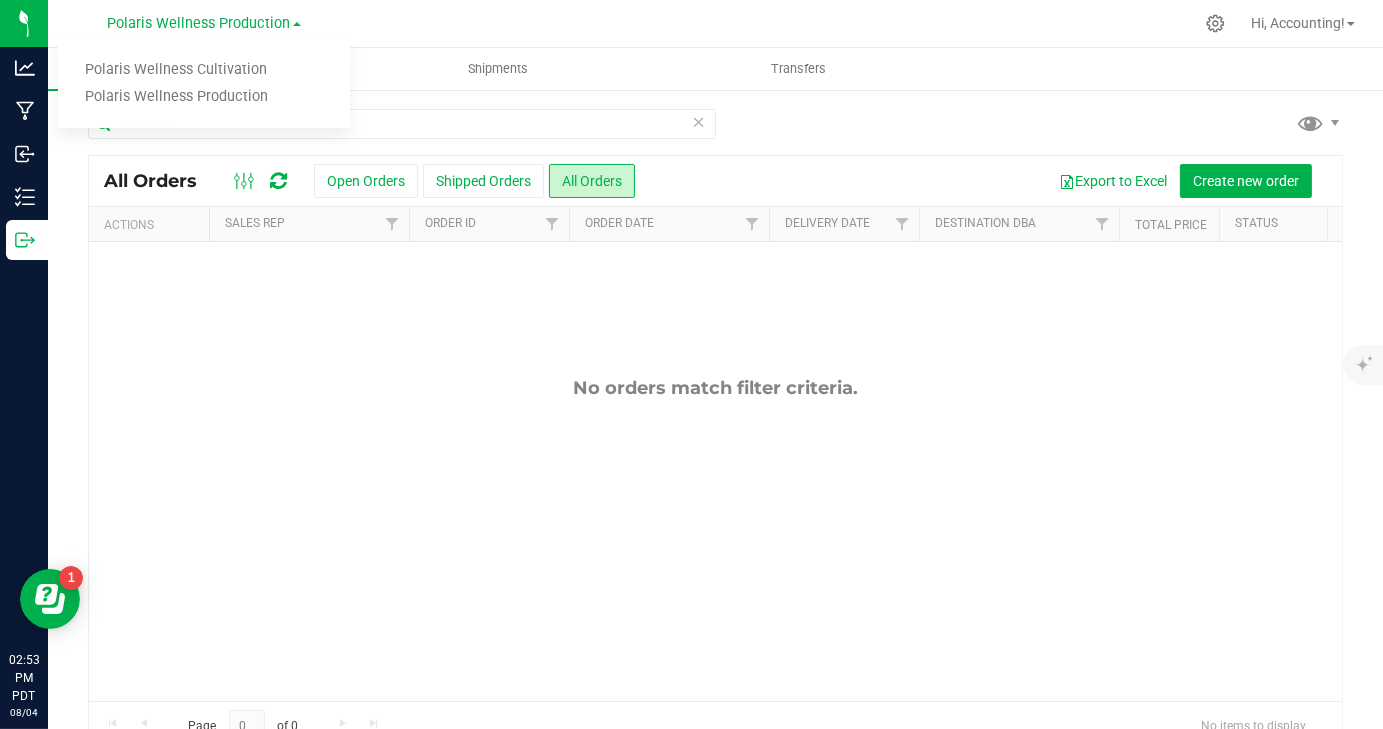 drag, startPoint x: 251, startPoint y: 61, endPoint x: 236, endPoint y: 53, distance: 17 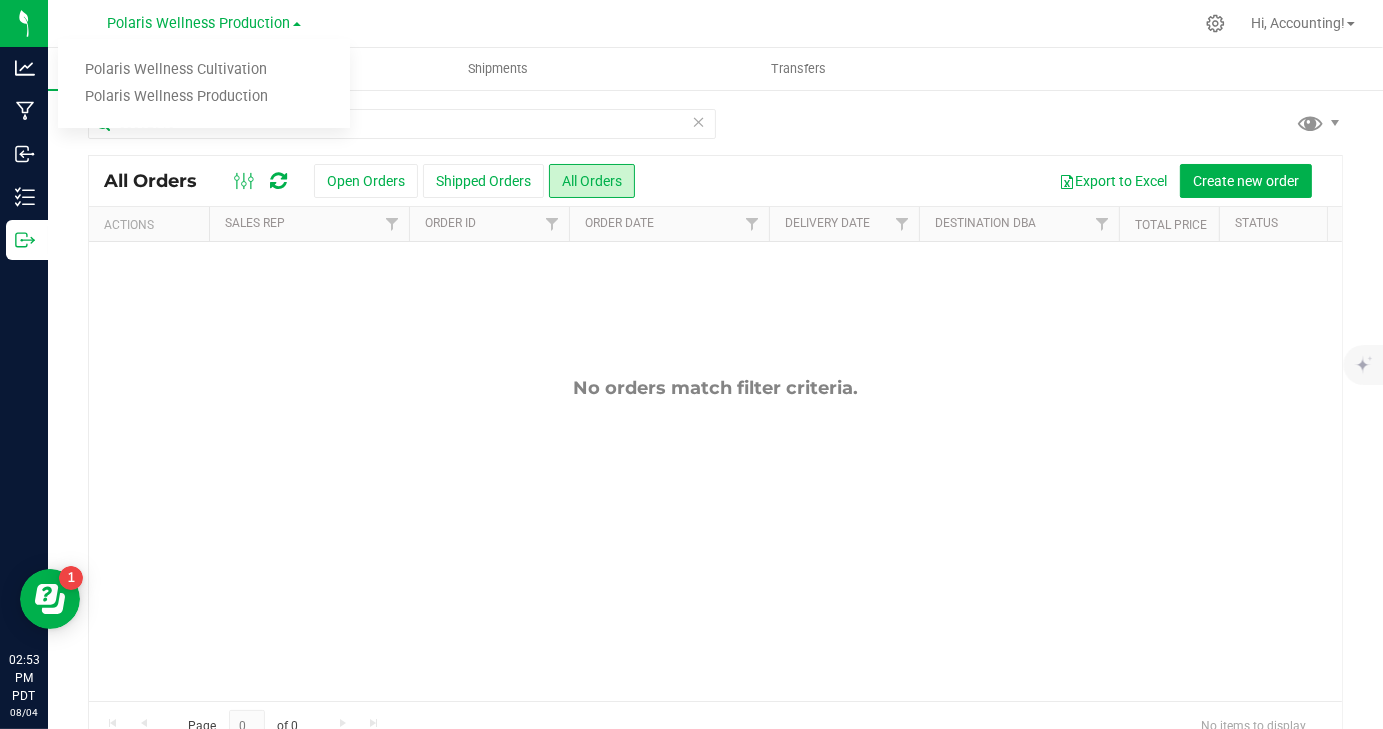 click on "Polaris Wellness Cultivation   Polaris Wellness Production" at bounding box center (204, 83) 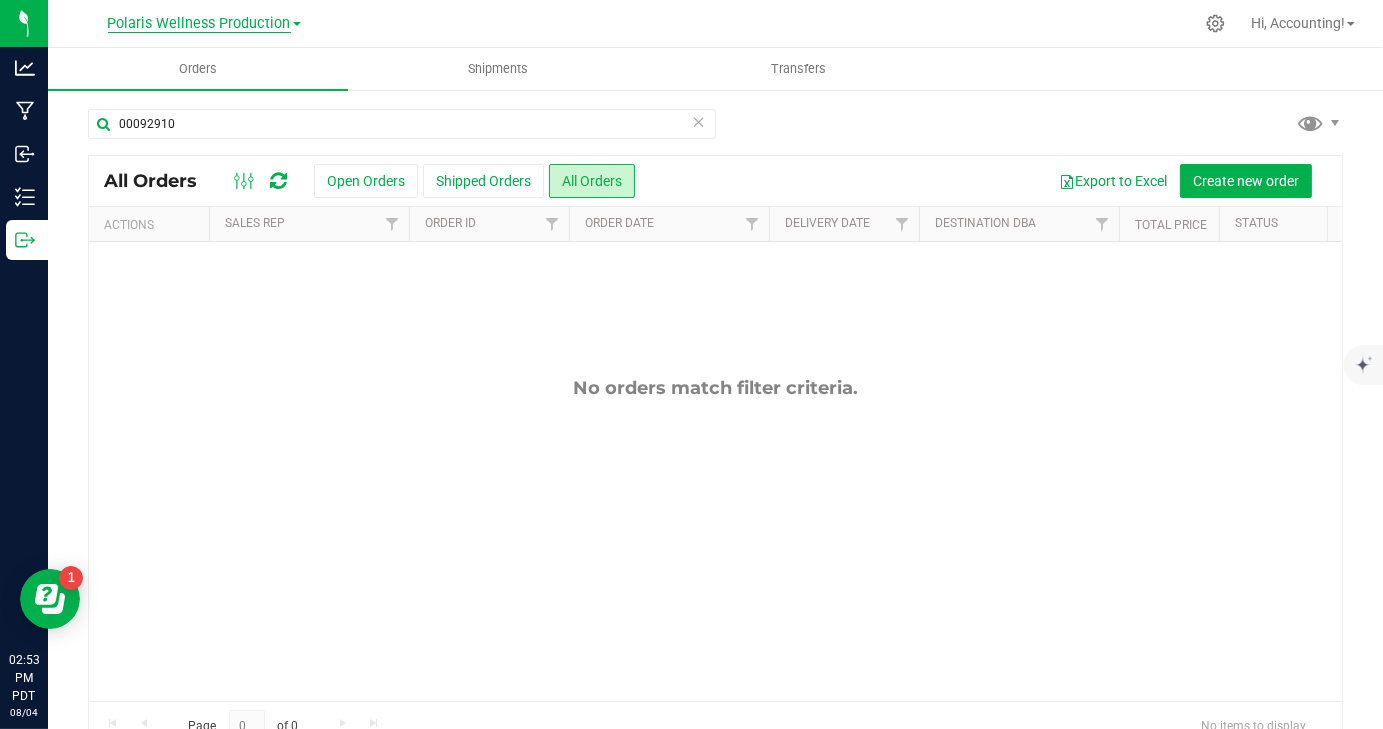 click on "Polaris Wellness Production" at bounding box center (199, 24) 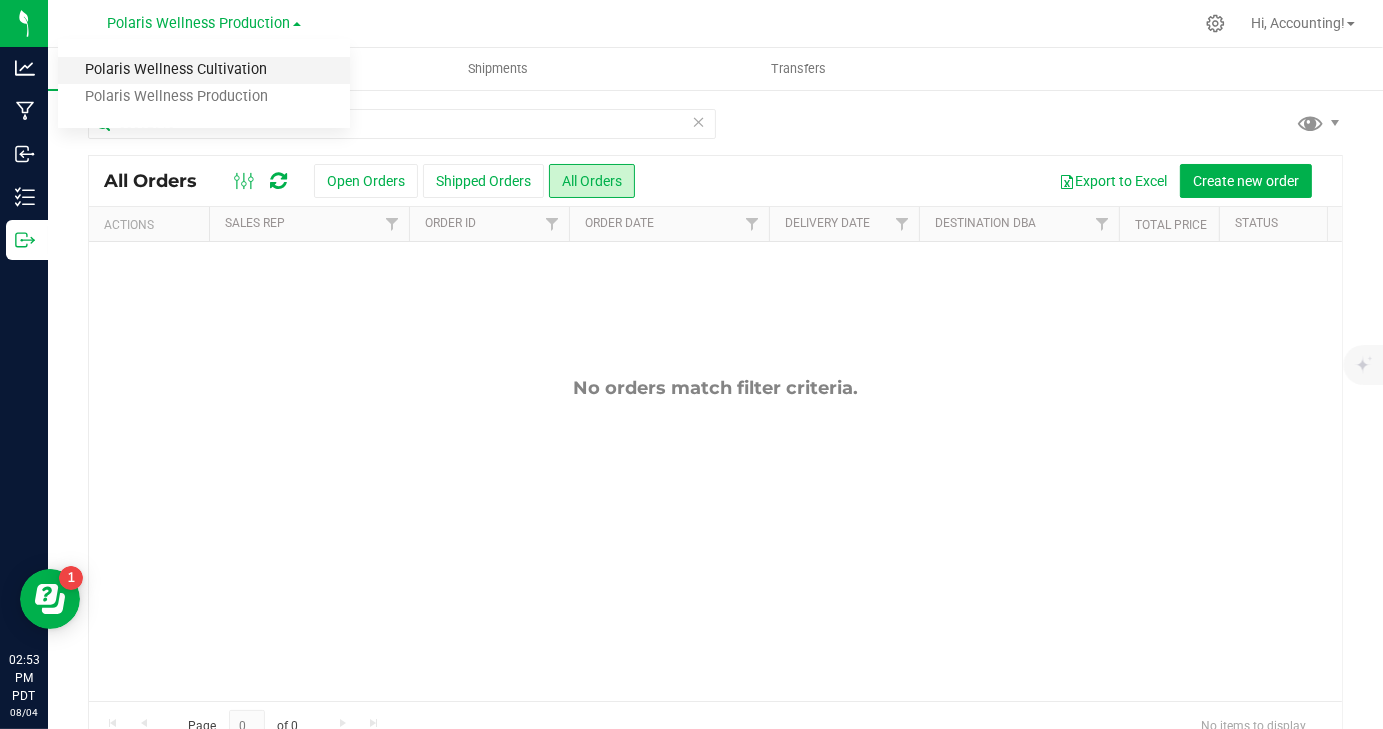 click on "Polaris Wellness Cultivation" at bounding box center (204, 70) 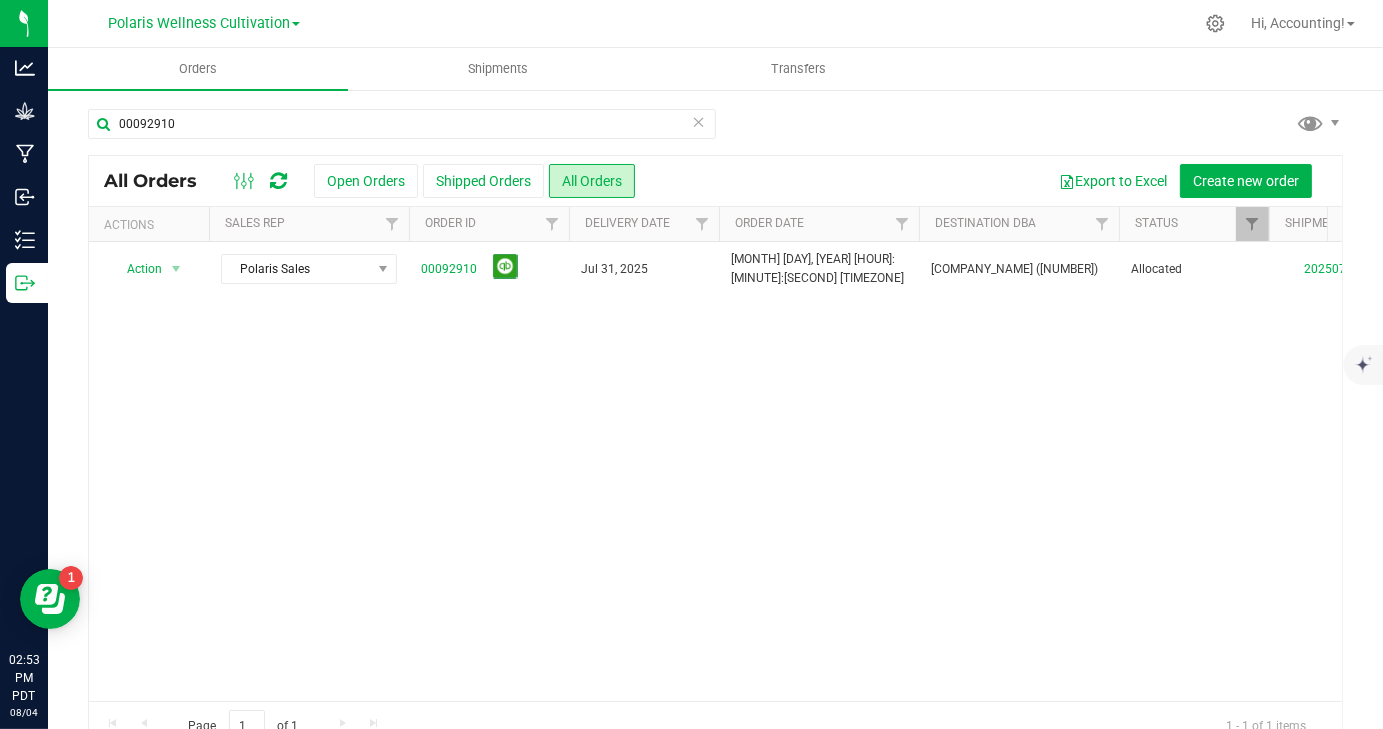 scroll, scrollTop: 0, scrollLeft: 0, axis: both 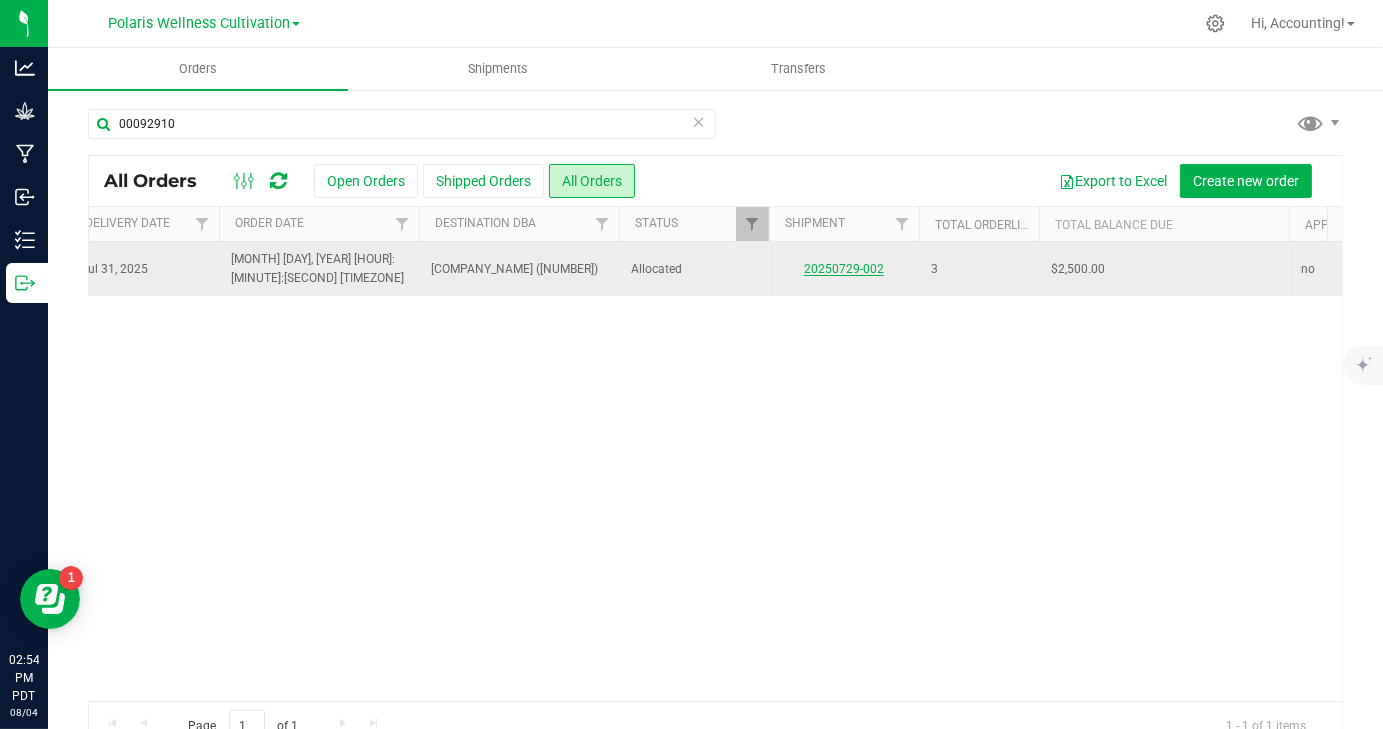 click on "20250729-002" at bounding box center [844, 269] 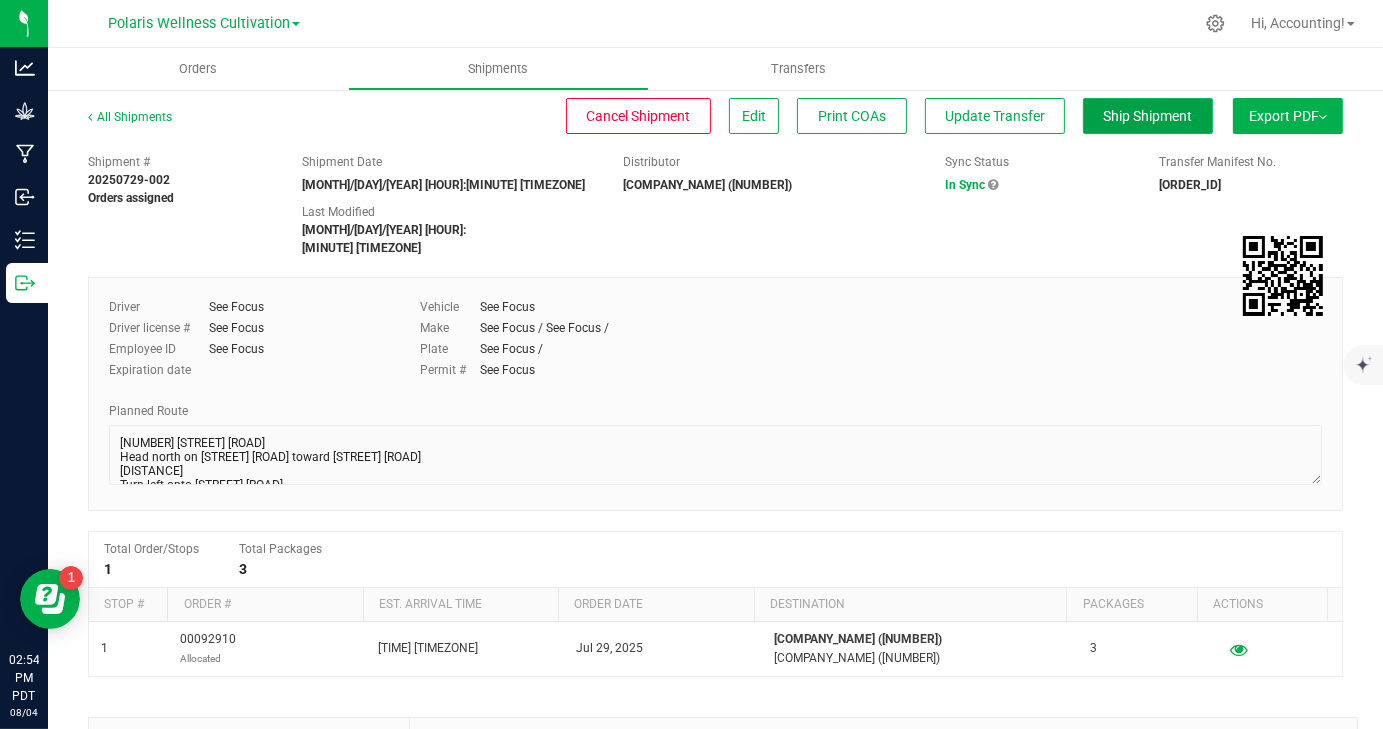 click on "Ship Shipment" at bounding box center [1148, 116] 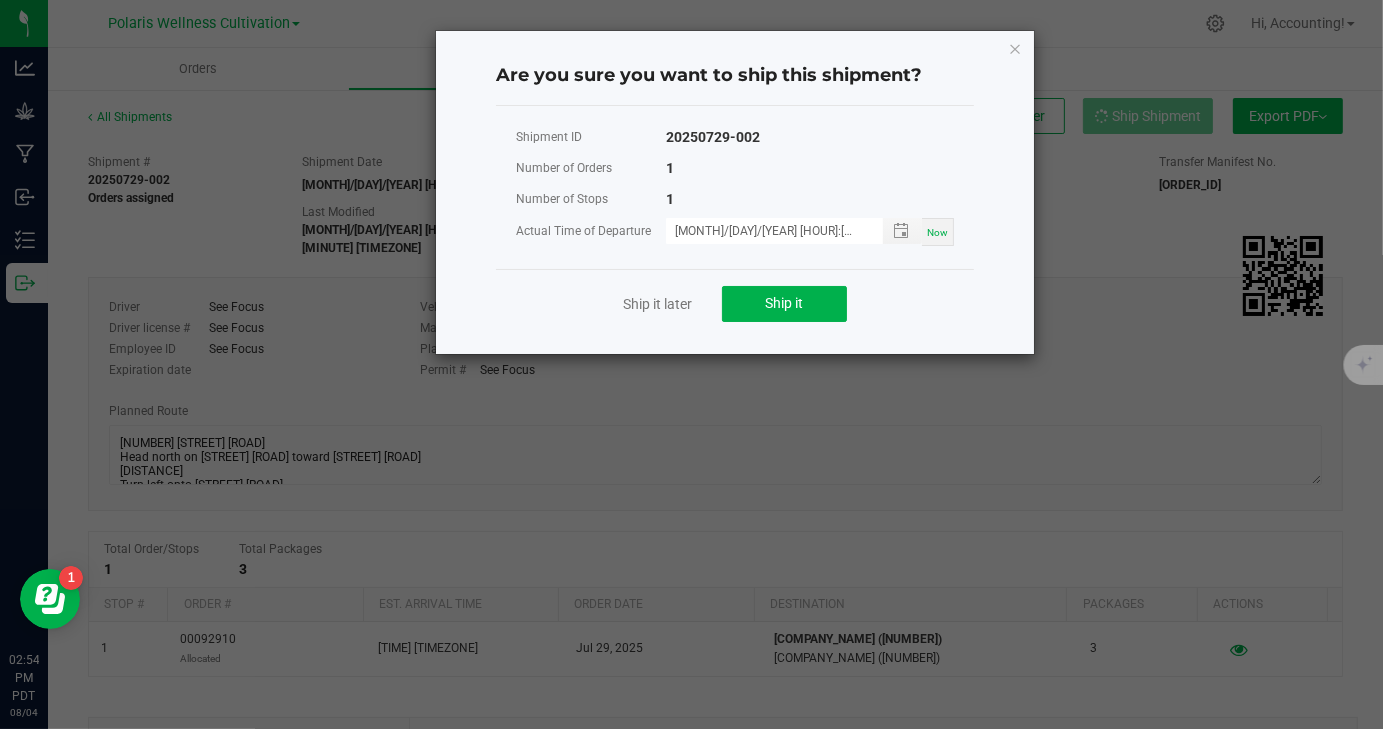 click on "Ship it later   Ship it" 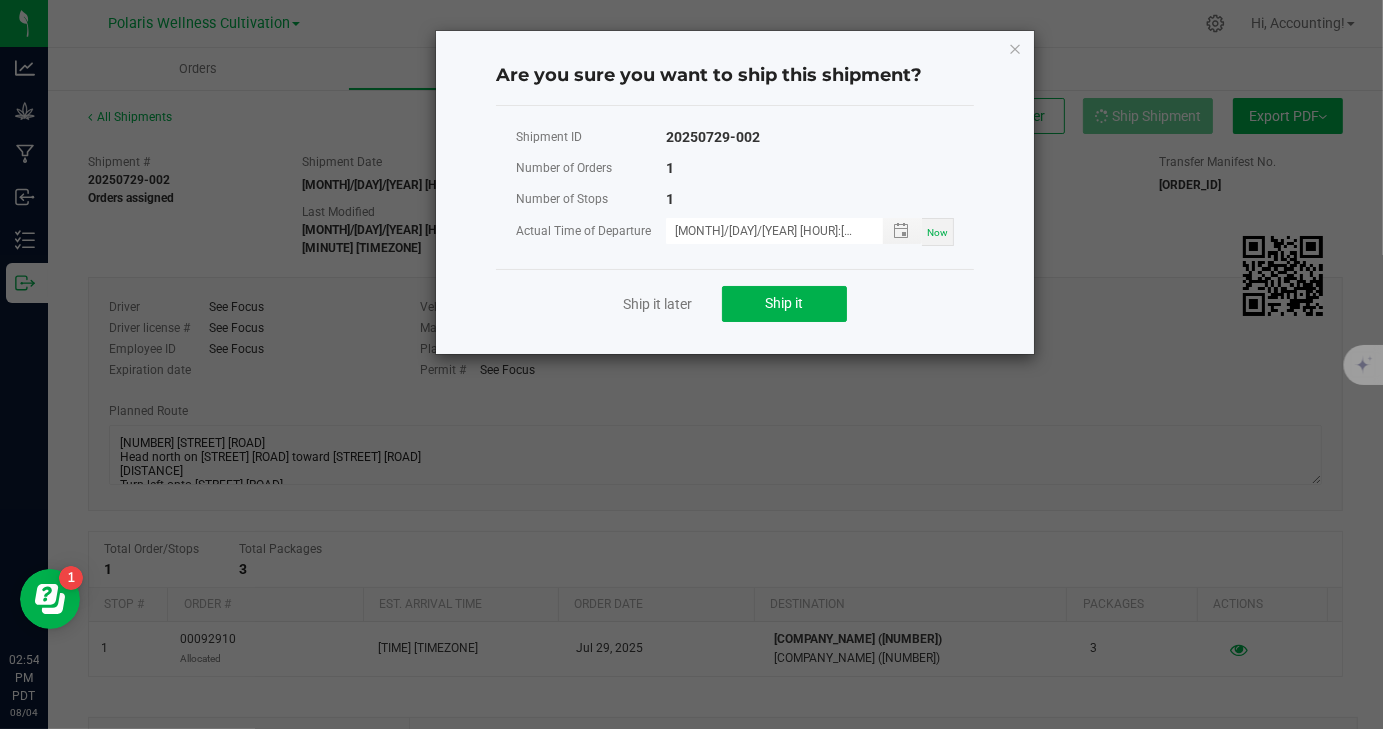 click on "Ship it later   Ship it" 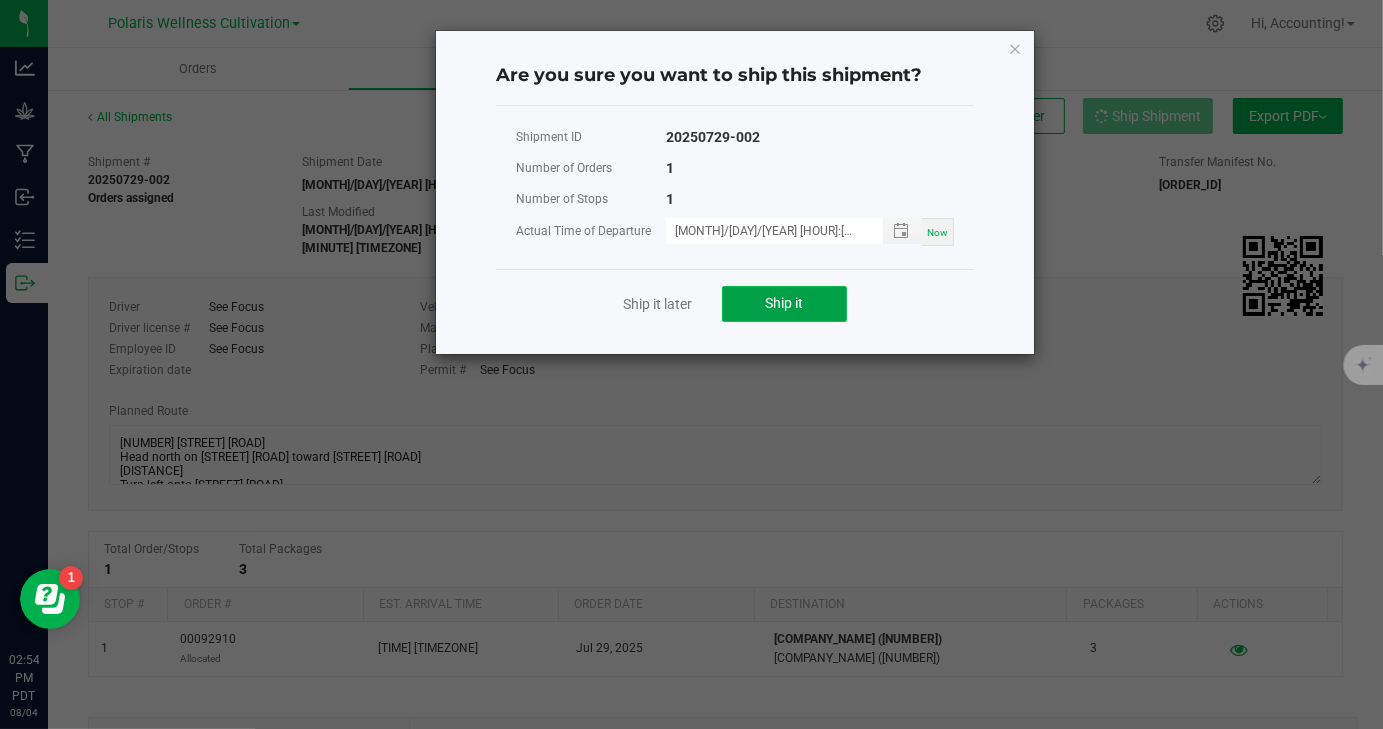 click on "Ship it" 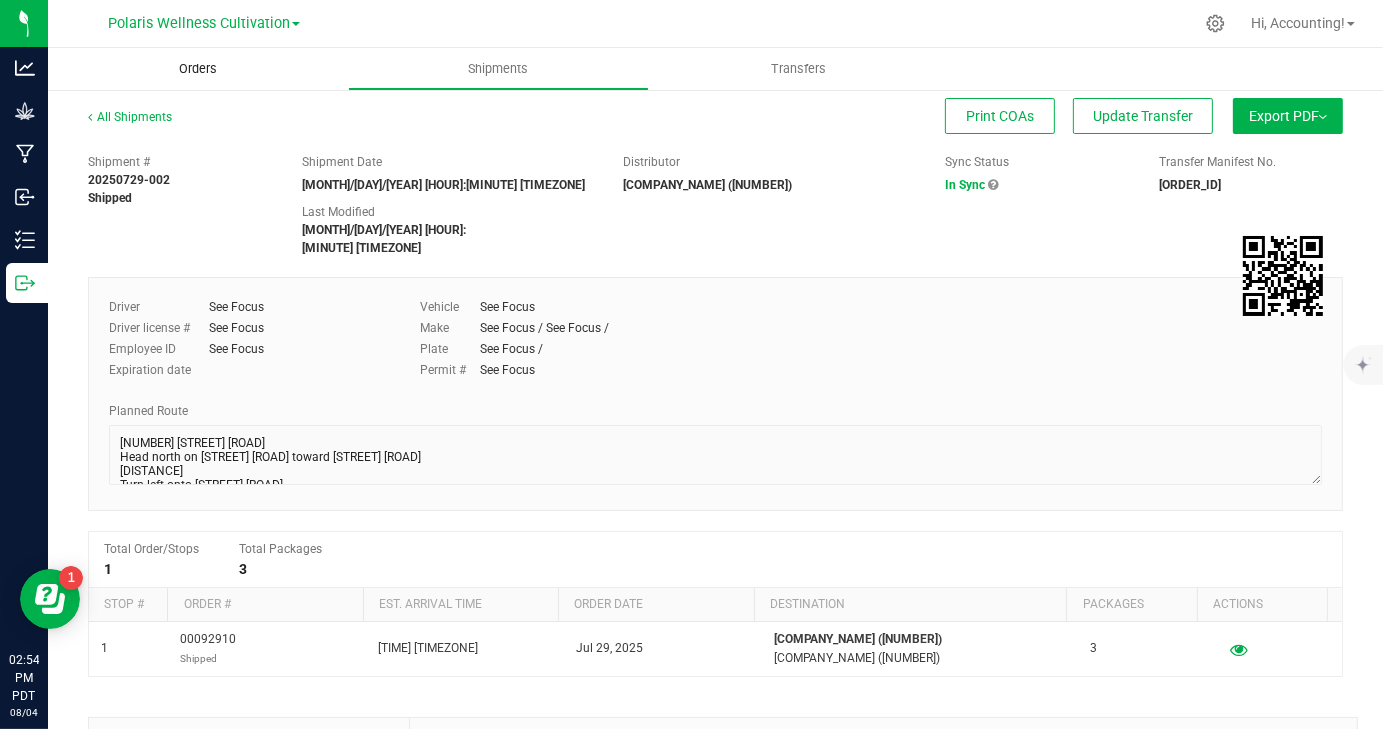 click on "Orders" at bounding box center (198, 69) 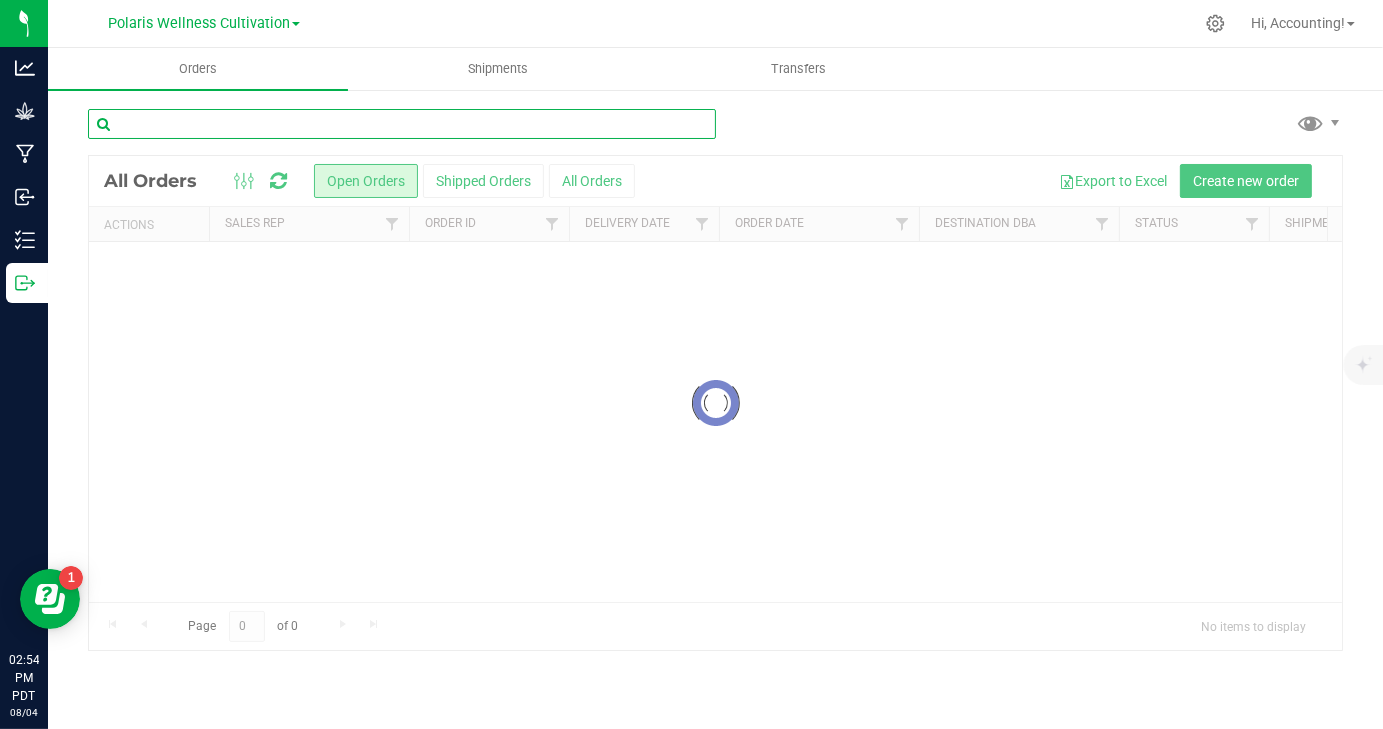 click at bounding box center (402, 124) 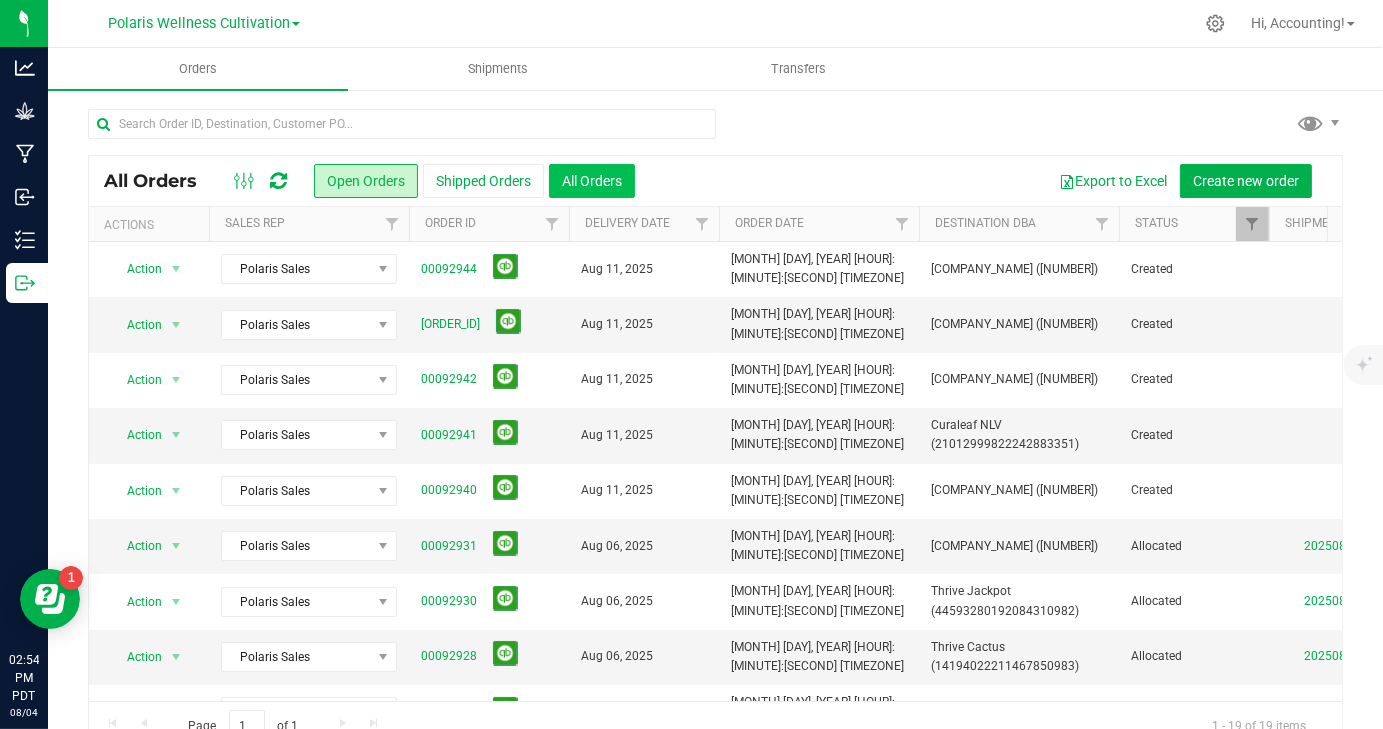 click on "All Orders" at bounding box center [592, 181] 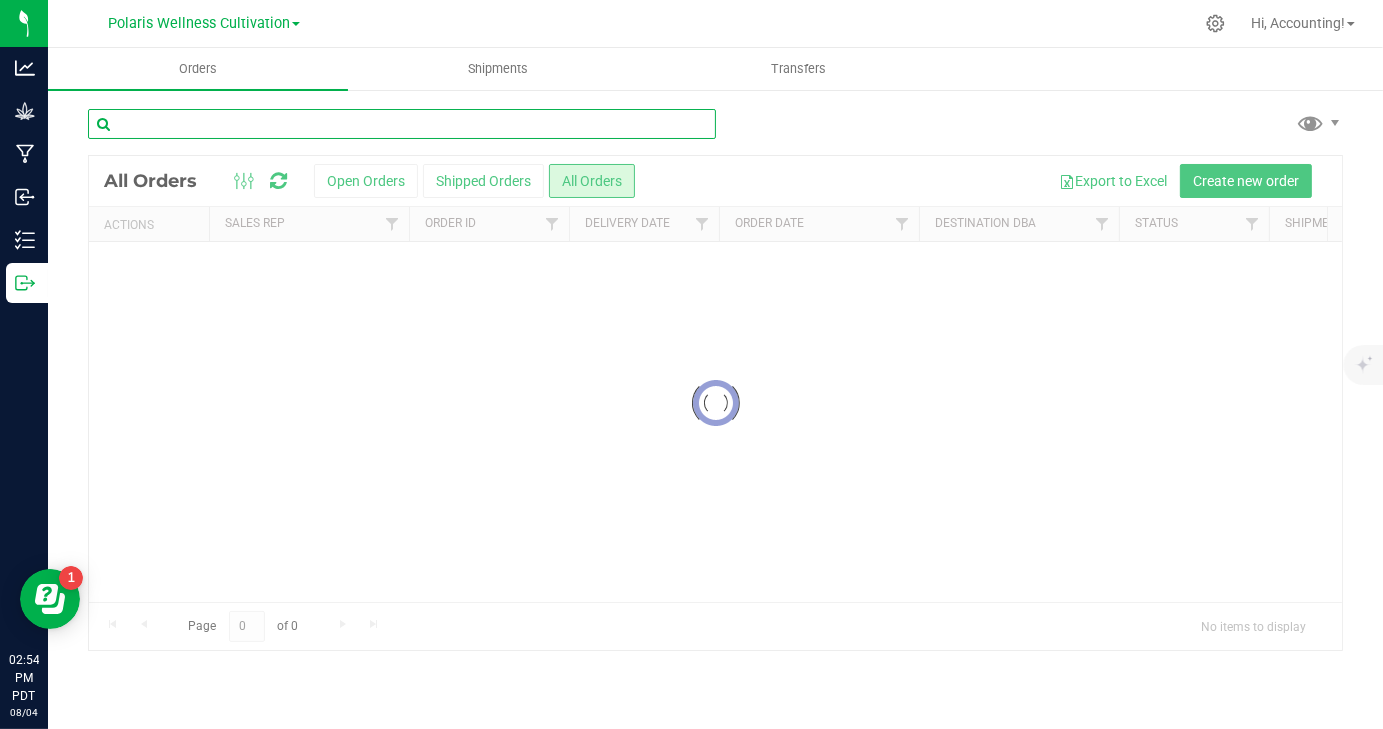 click at bounding box center [402, 124] 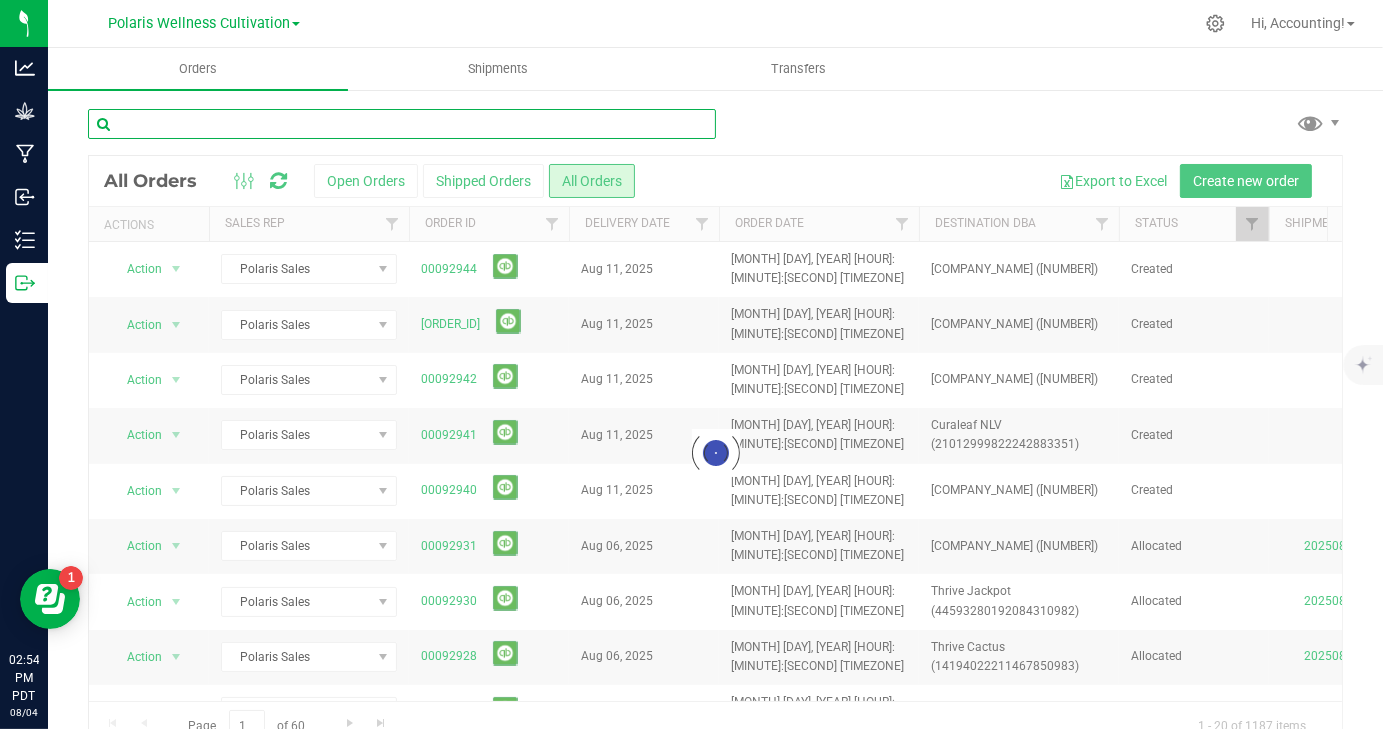 paste on "00092910" 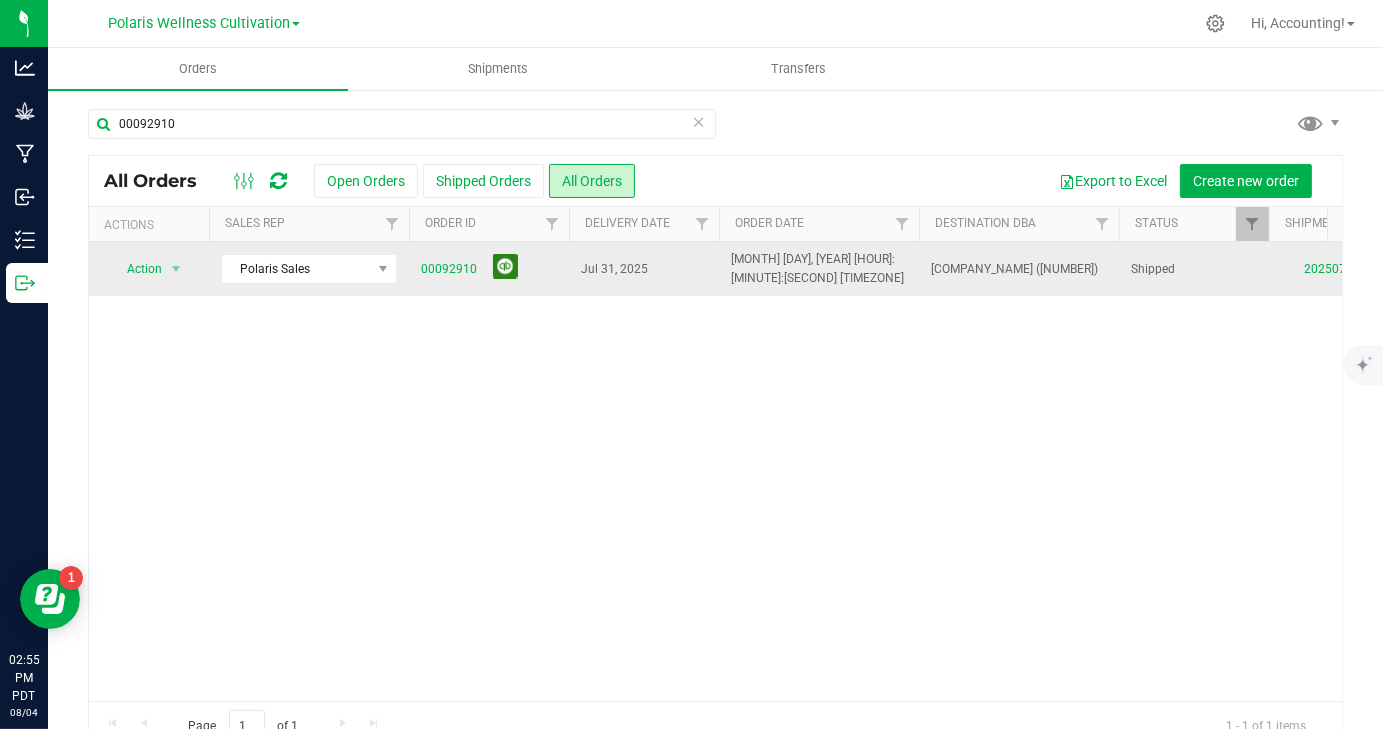 click at bounding box center [505, 266] 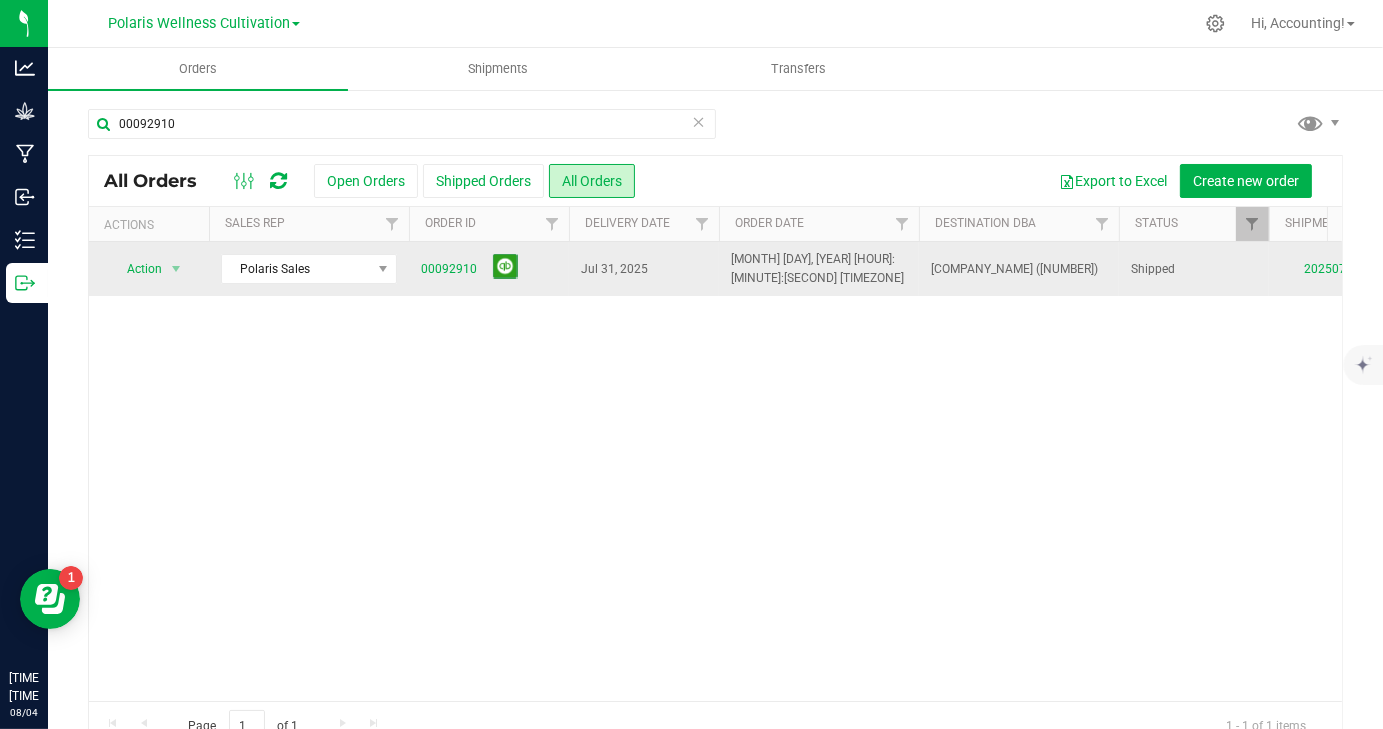 click on "[ORDER_ID]
All Orders
Open Orders
Shipped Orders
All Orders
Export to Excel
Create new order
Actions Sales Rep Order ID Delivery Date Order Date Destination DBA Status Shipment City" at bounding box center (715, 429) 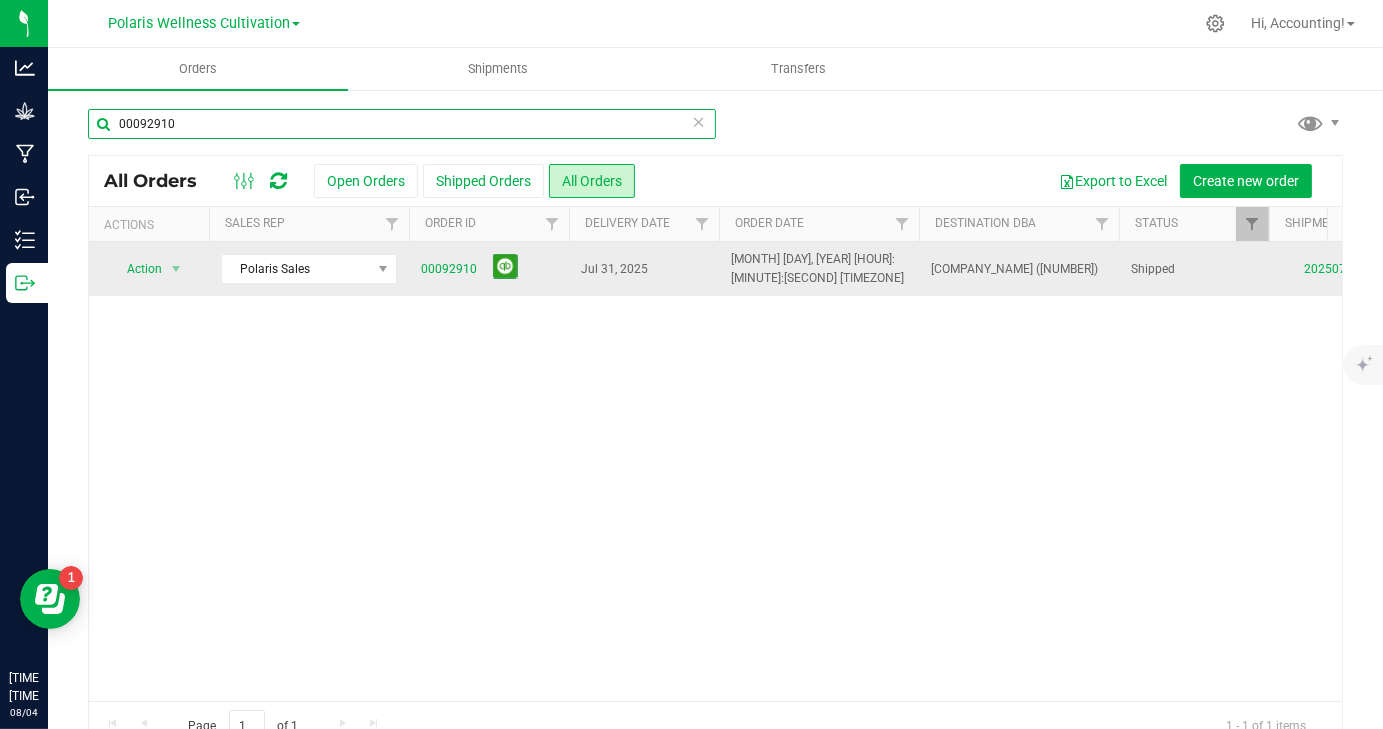 click on "00092910" at bounding box center [402, 124] 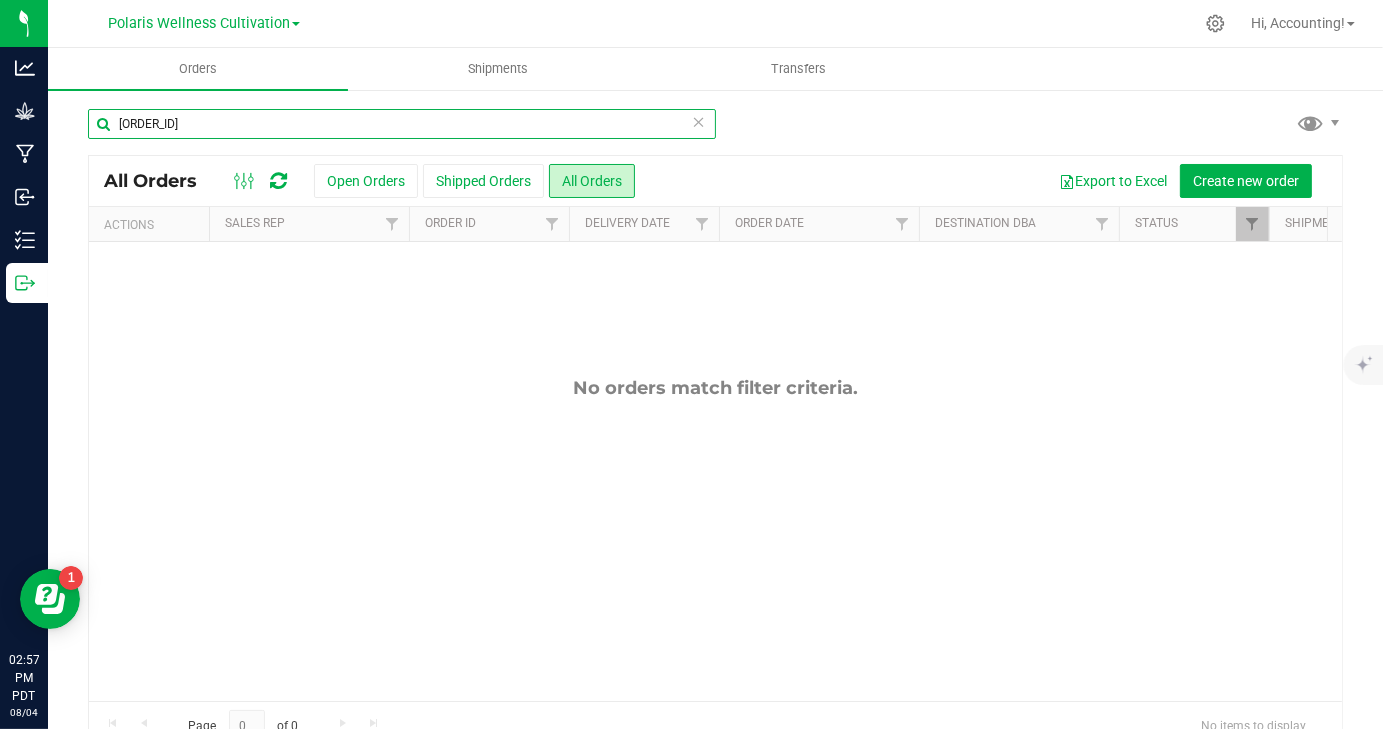 type on "[ORDER_ID]" 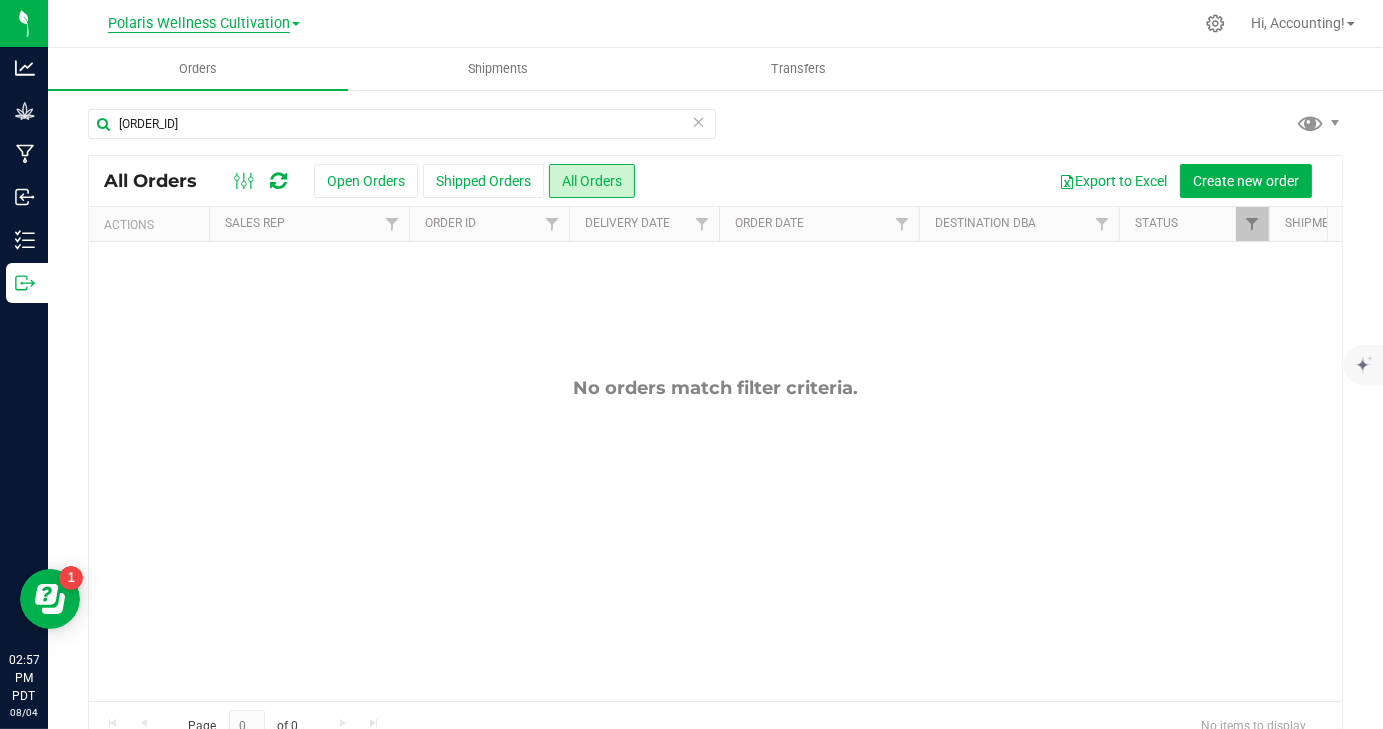 click on "Polaris Wellness Cultivation" at bounding box center (199, 24) 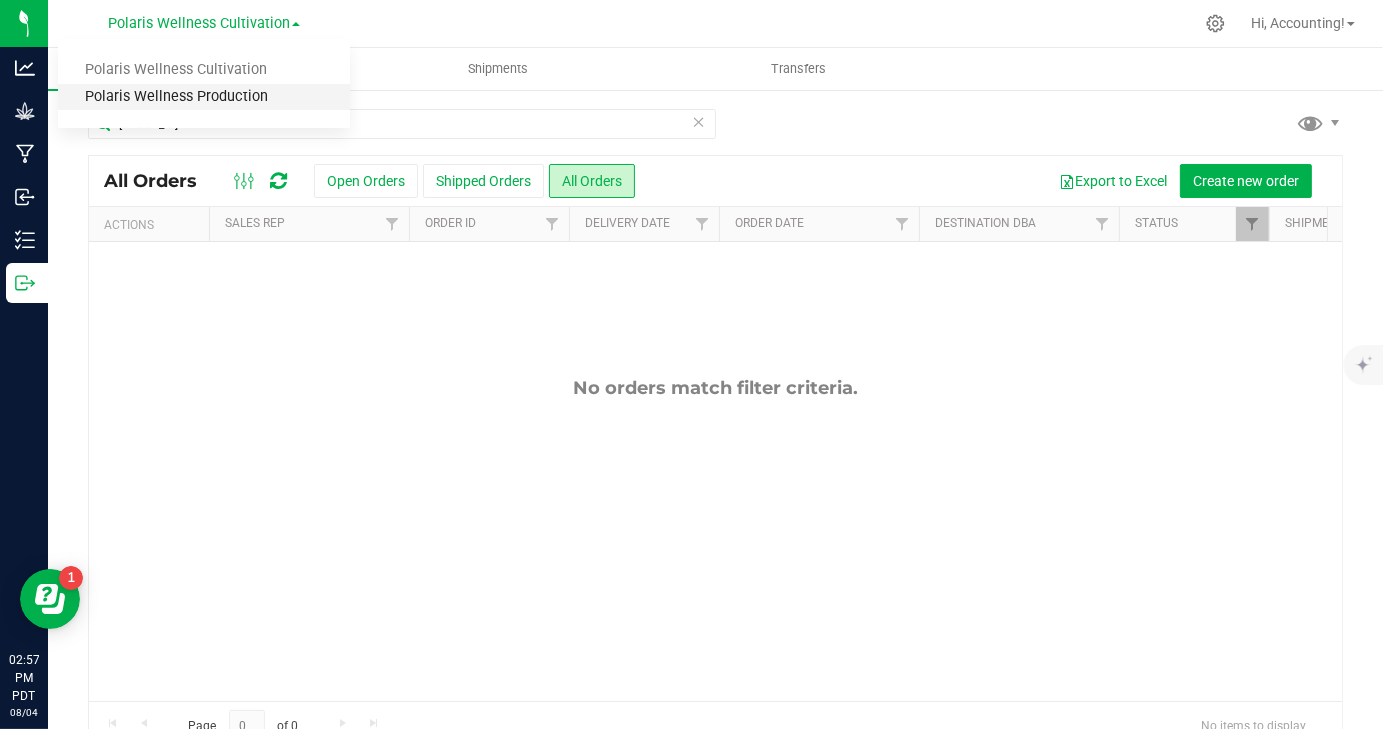 click on "Polaris Wellness Production" at bounding box center (204, 97) 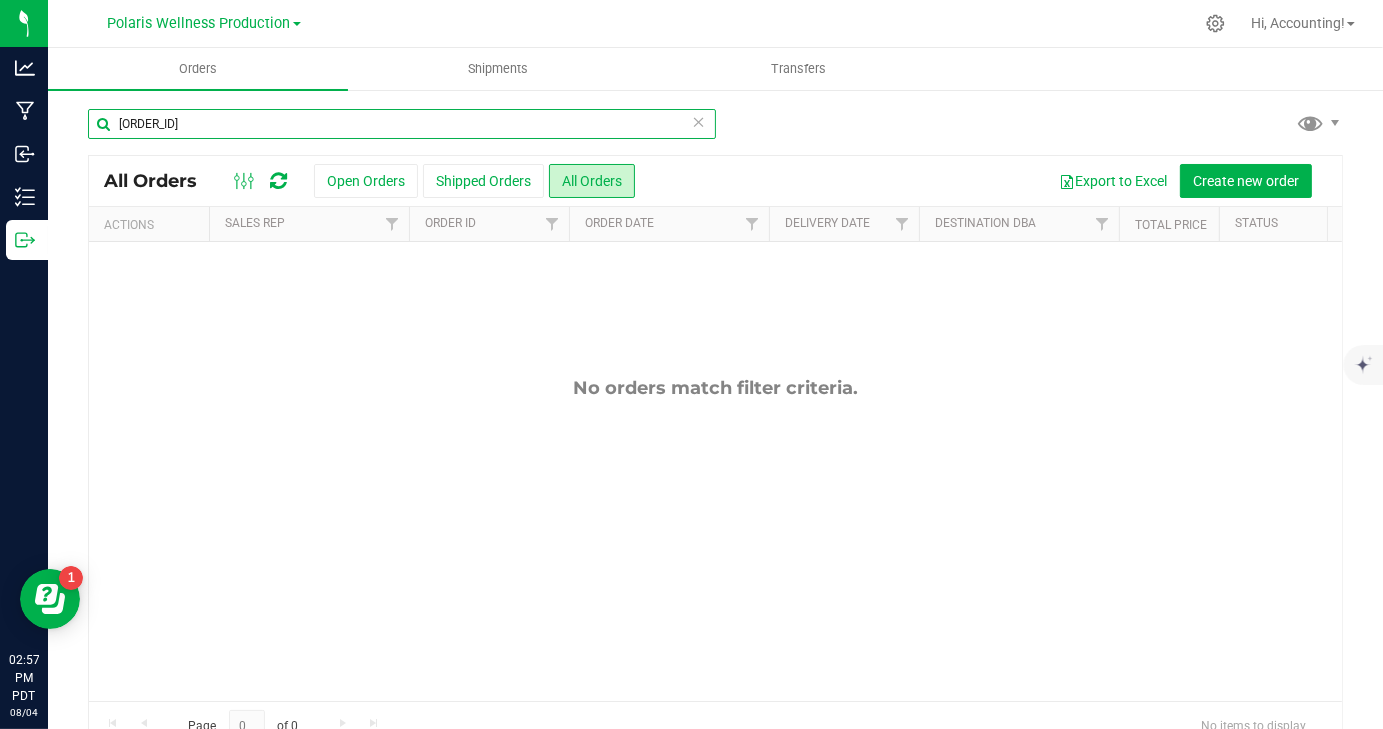 click on "[ORDER_ID]" at bounding box center [402, 124] 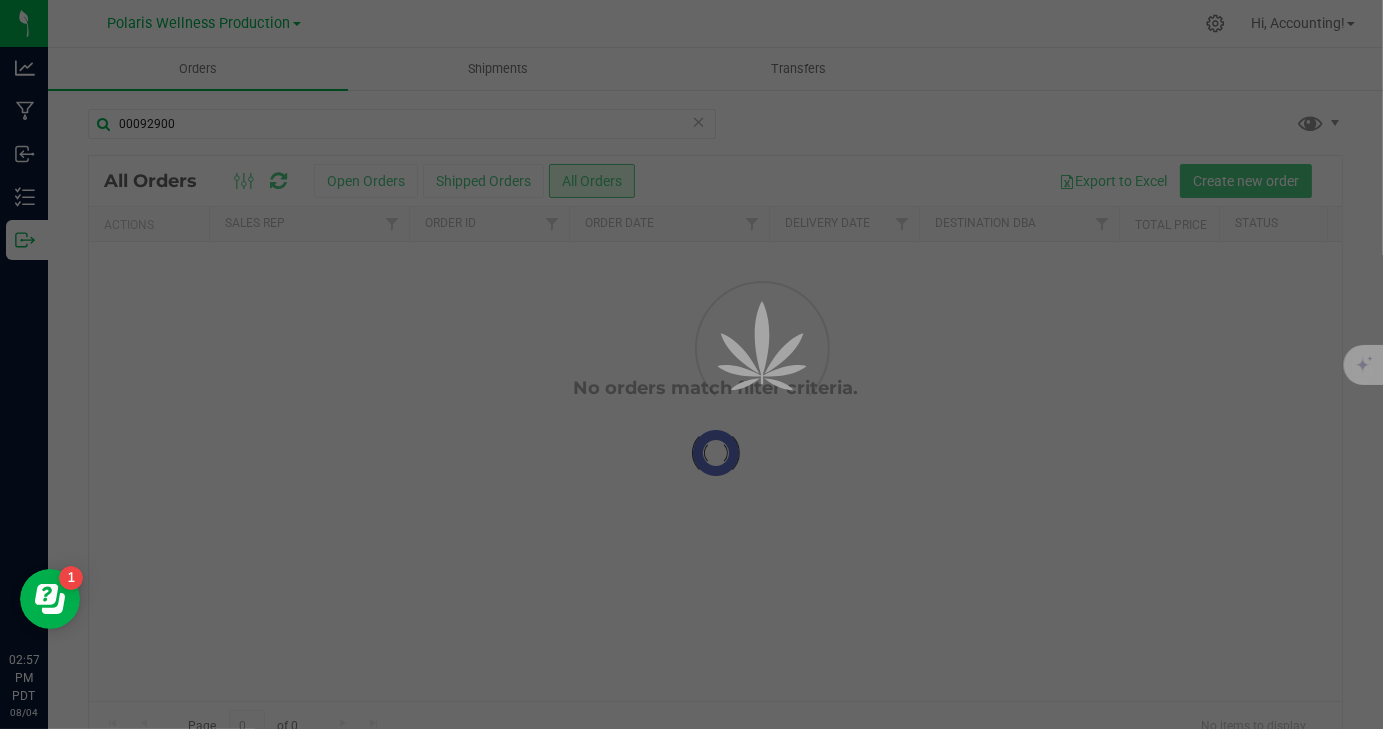 click on "Loading...
All Orders
Open Orders
Shipped Orders
All Orders
Export to Excel
Create new order
Actions Sales Rep Order ID Order Date Delivery Date Destination DBA Total Price Status Shipment Total Orderlines Origin Type Destination Approved? Internal Order Status Ref Field 2 Ref Field 3 Ordered qty Total Balance Due Invoice Date Payment Status Transfer Type Total Packages Payment Terms" at bounding box center [715, 452] 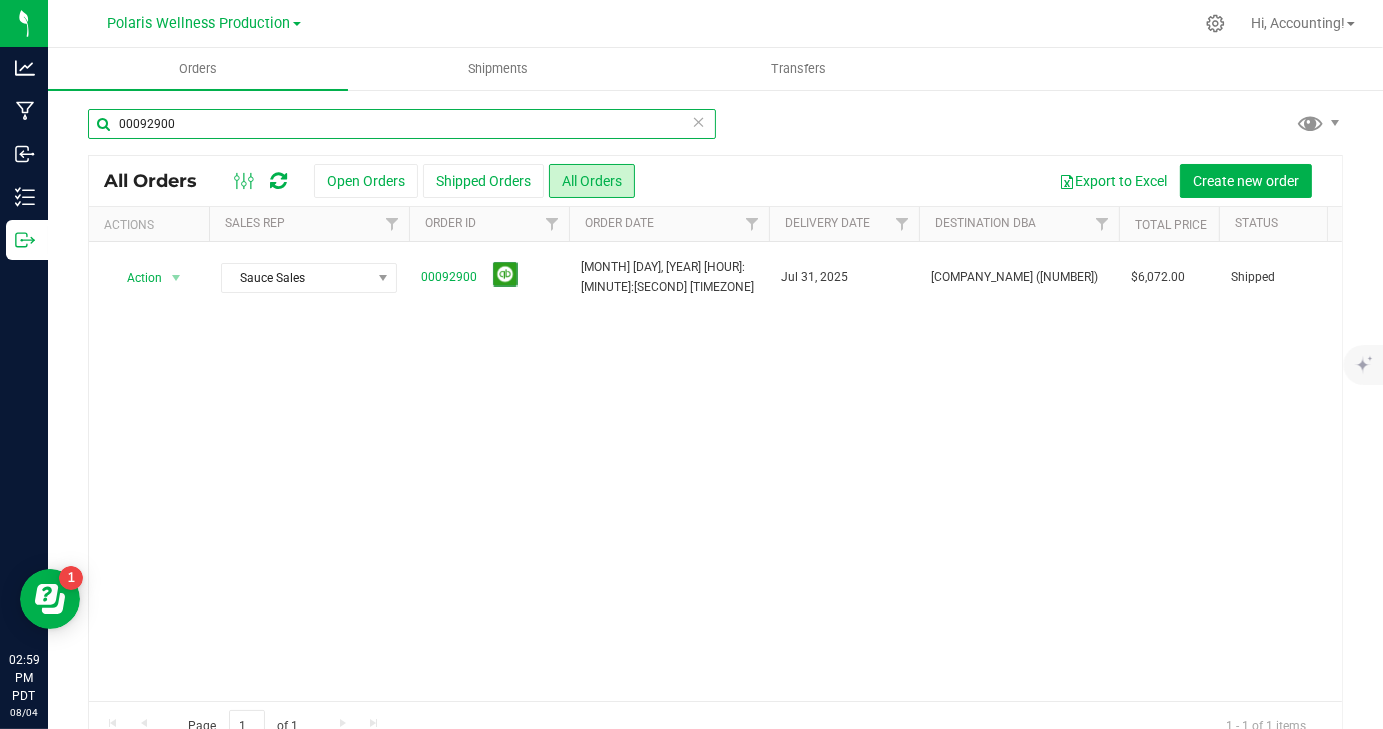 click on "00092900" at bounding box center [402, 124] 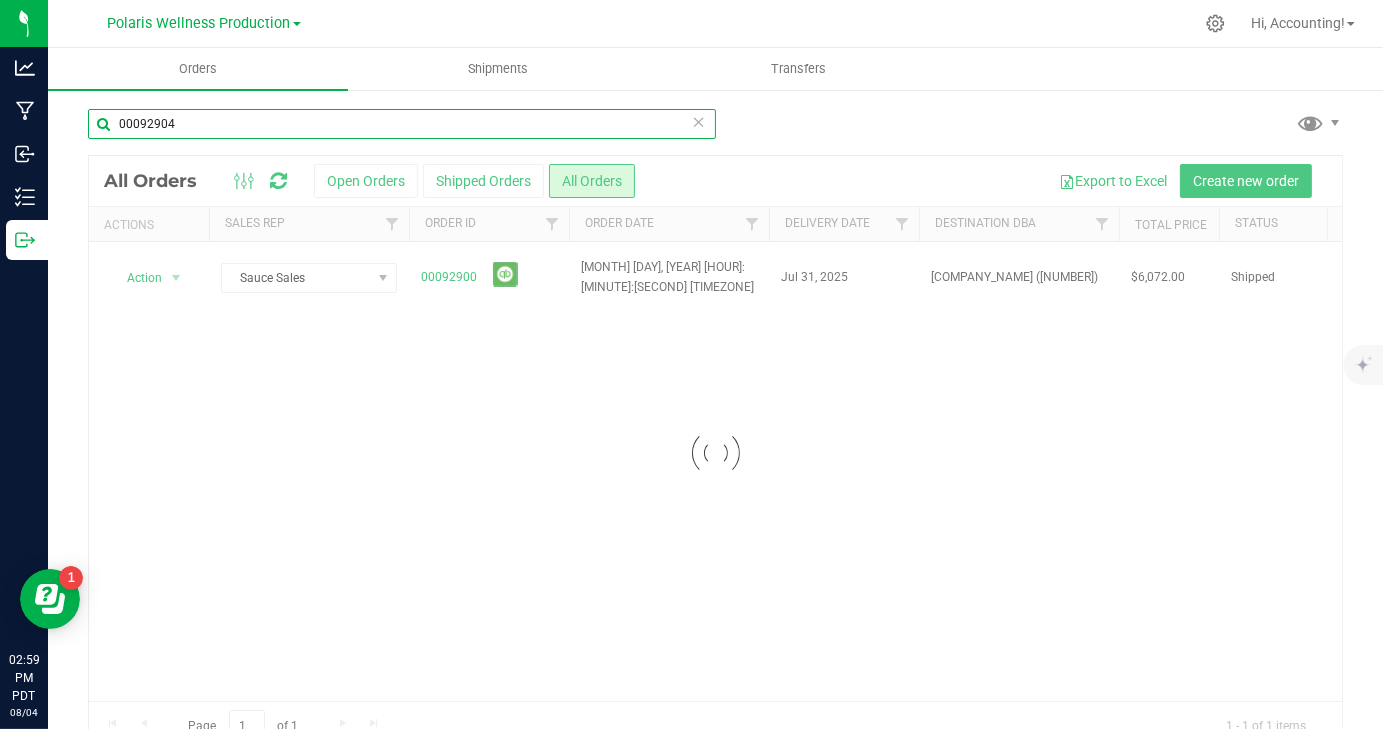 type on "00092904" 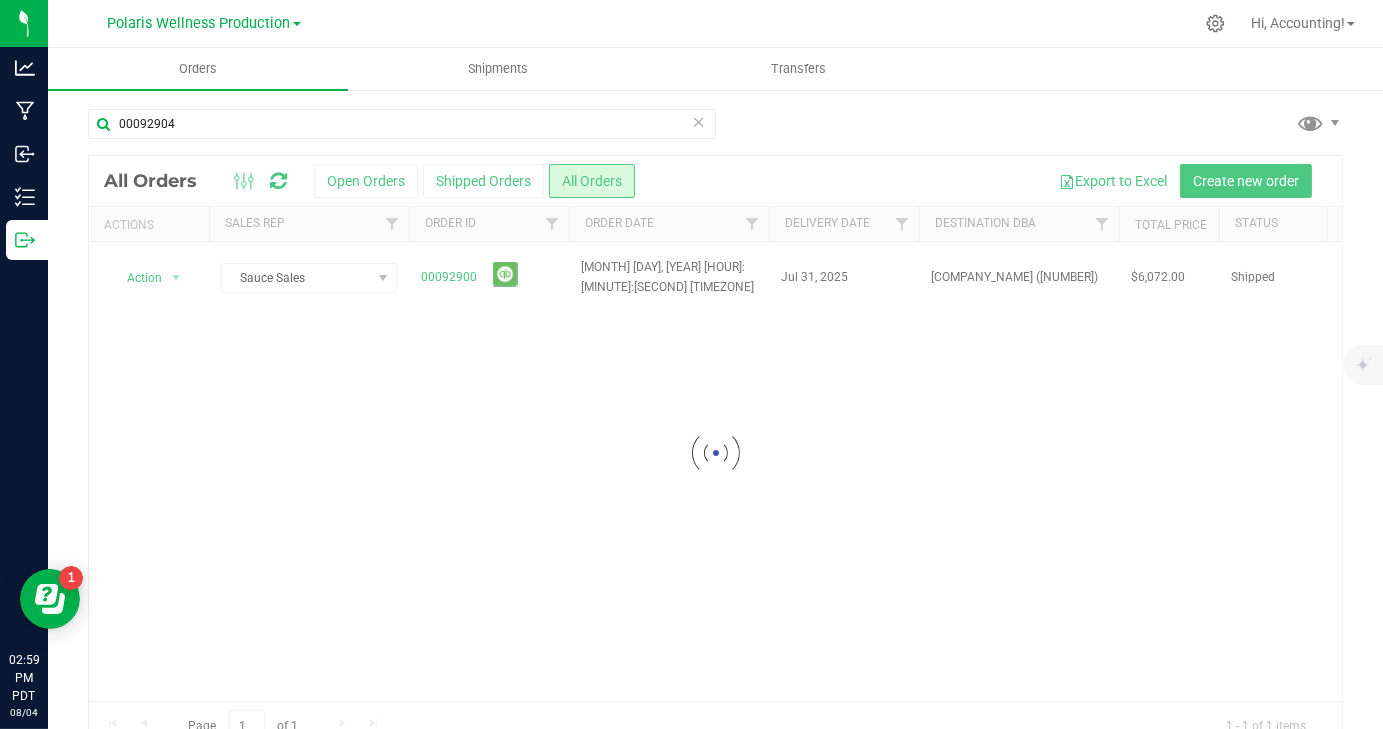 click at bounding box center [715, 452] 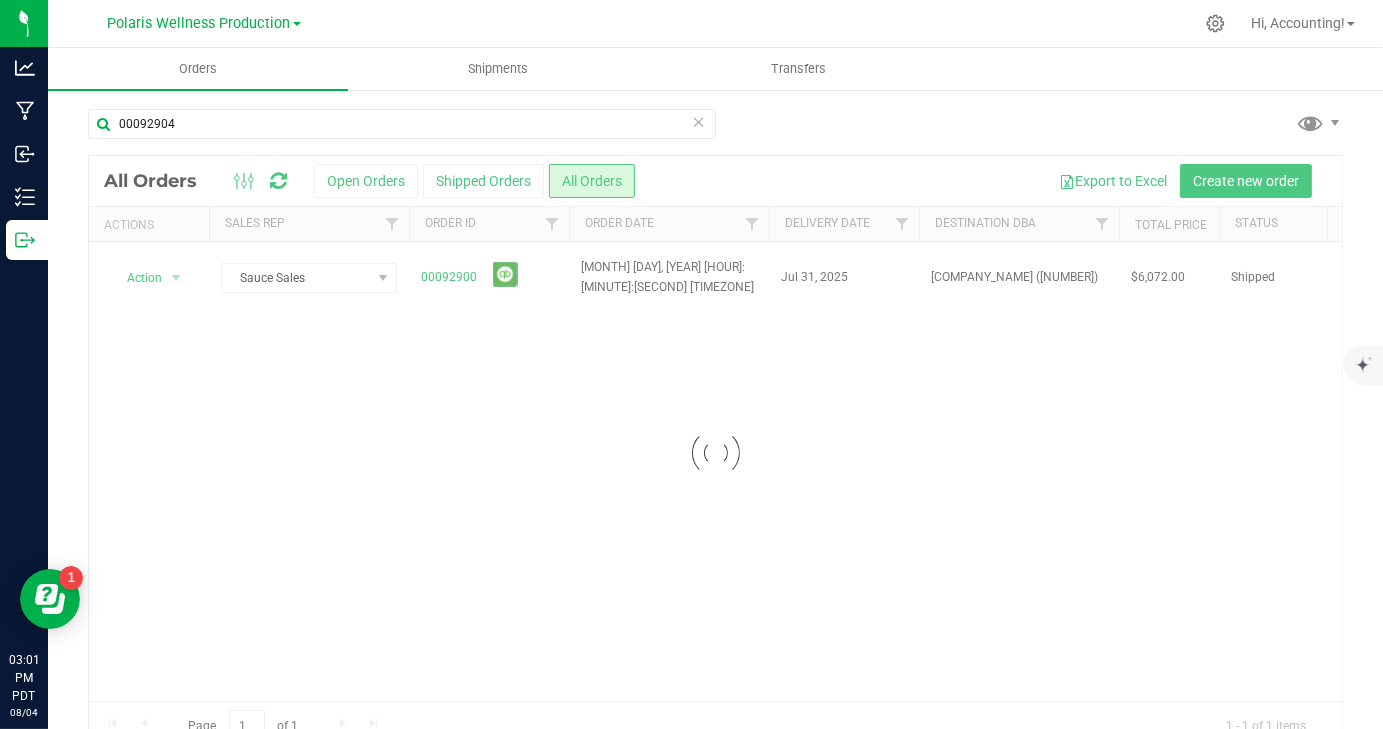 click at bounding box center (715, 452) 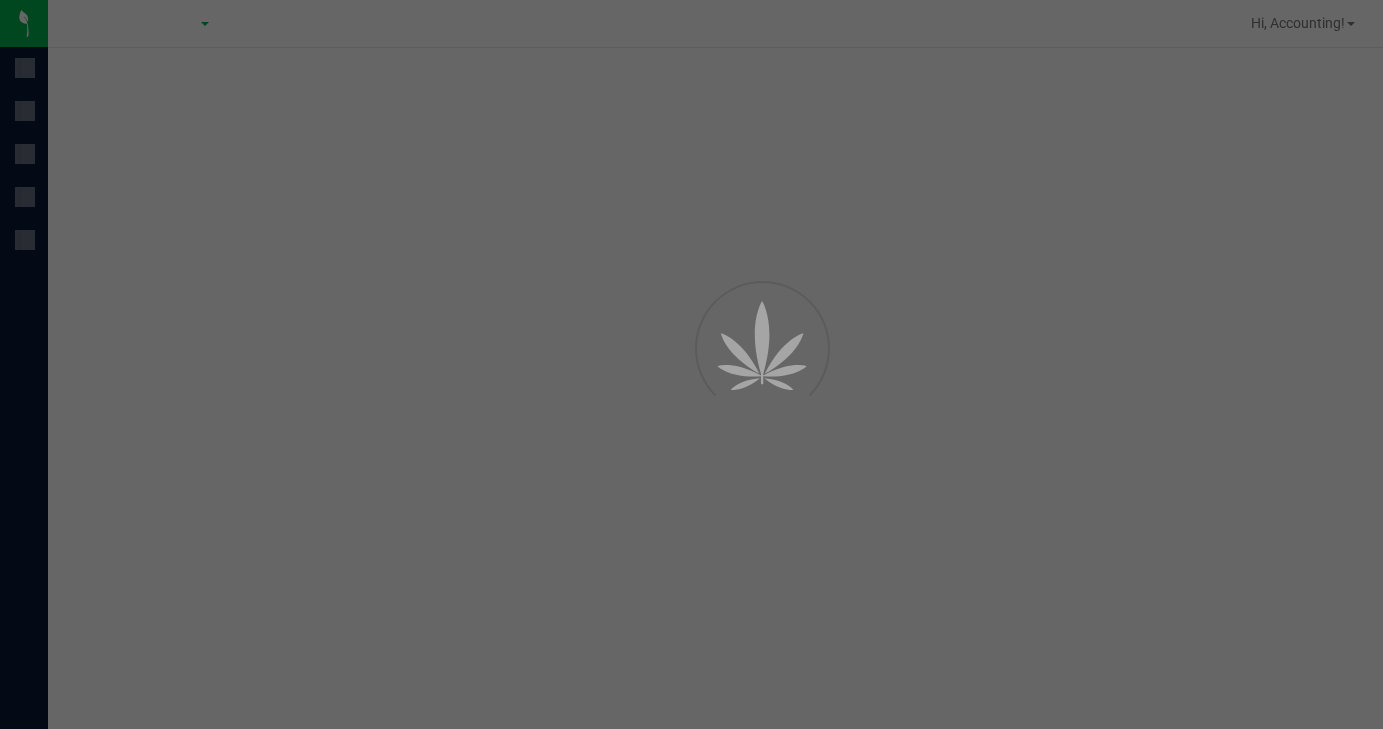 scroll, scrollTop: 0, scrollLeft: 0, axis: both 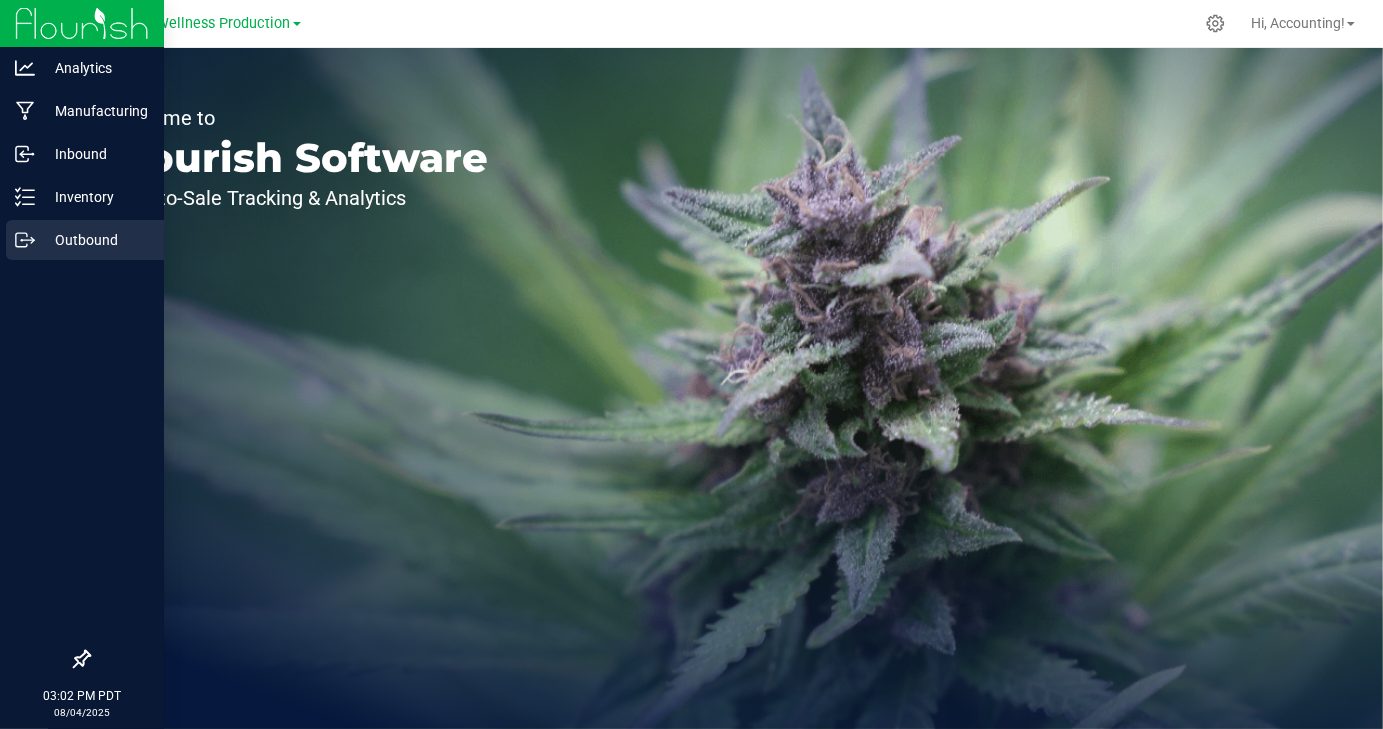click on "Outbound" at bounding box center (82, 241) 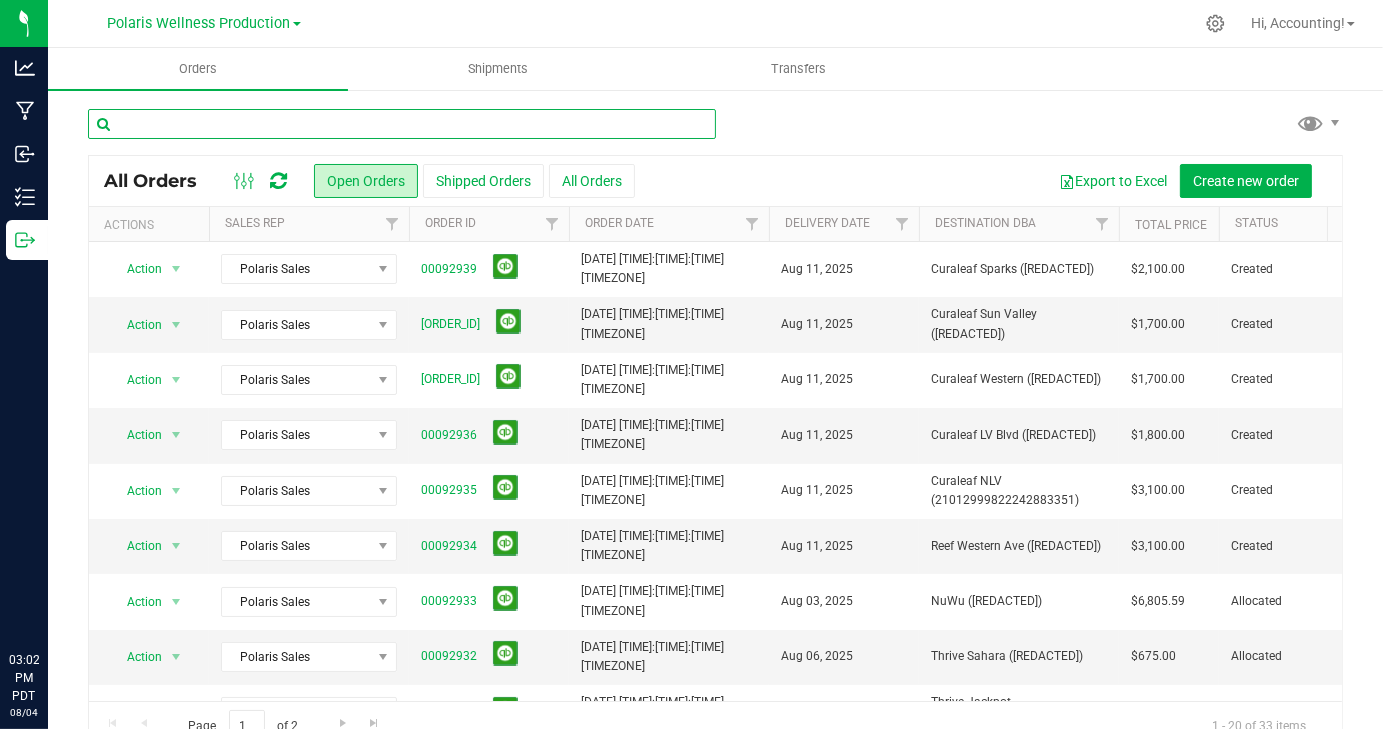 click at bounding box center [402, 124] 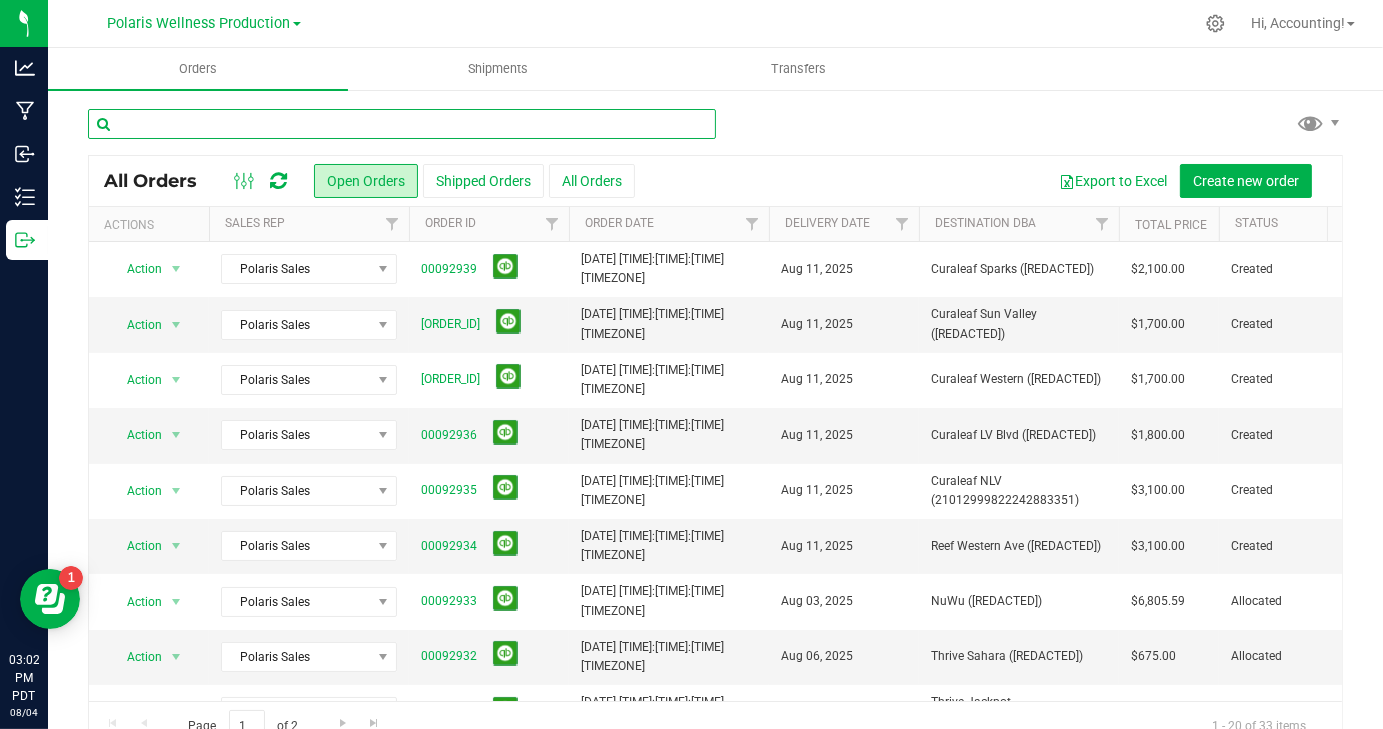 paste on "00092910" 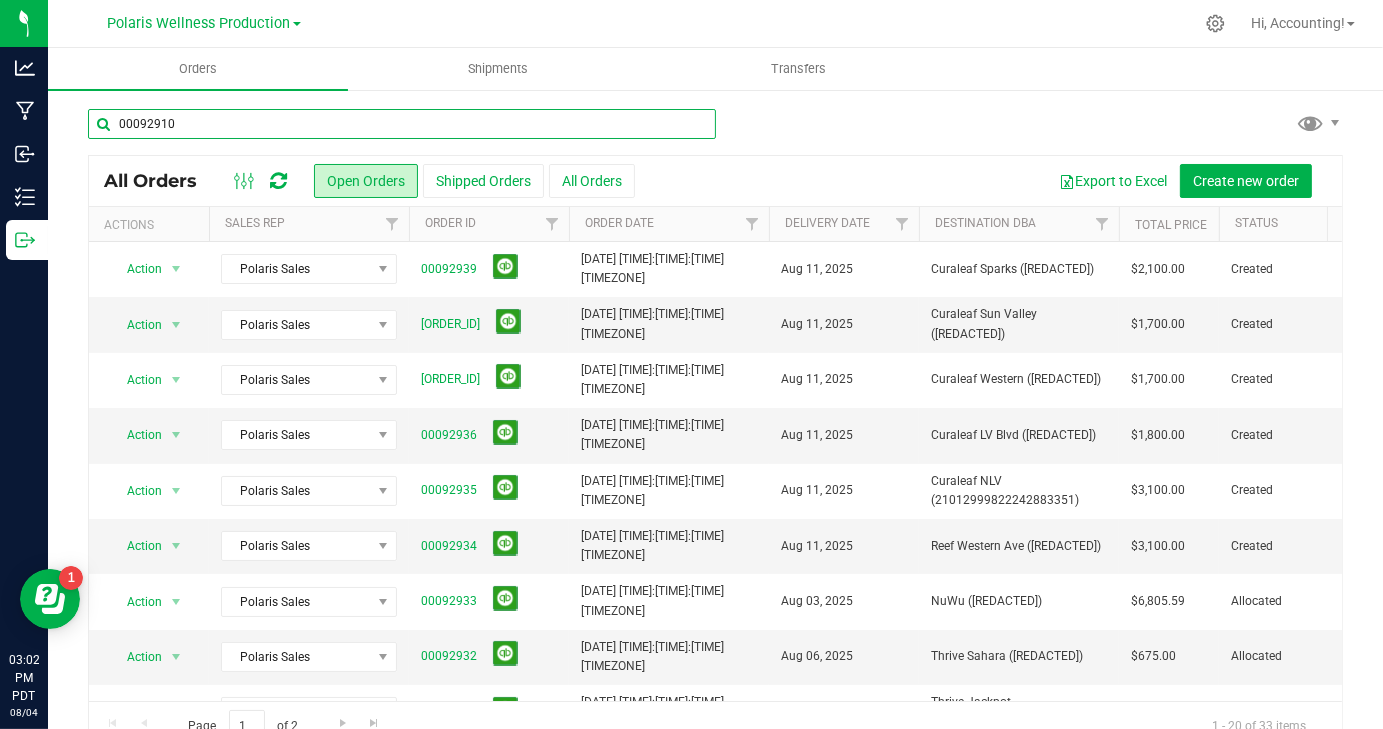 scroll, scrollTop: 0, scrollLeft: 0, axis: both 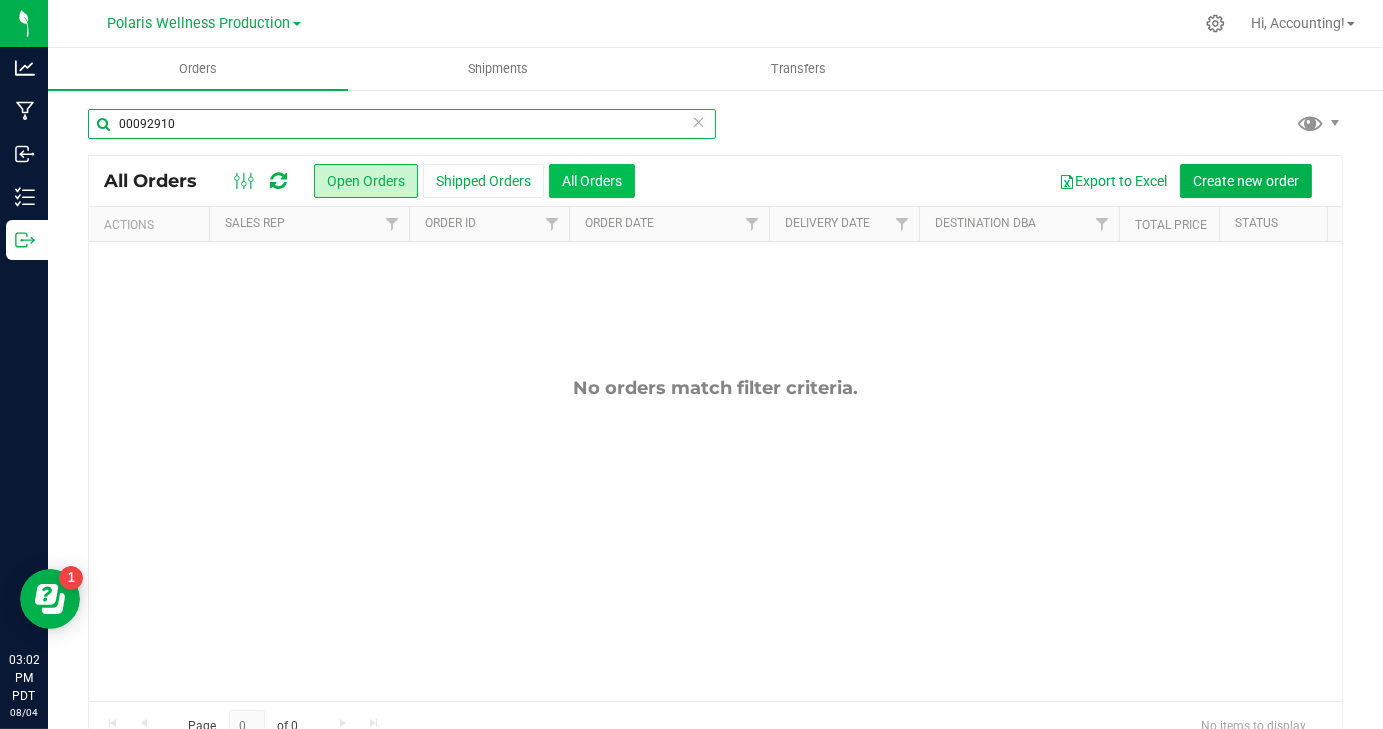 type on "00092910" 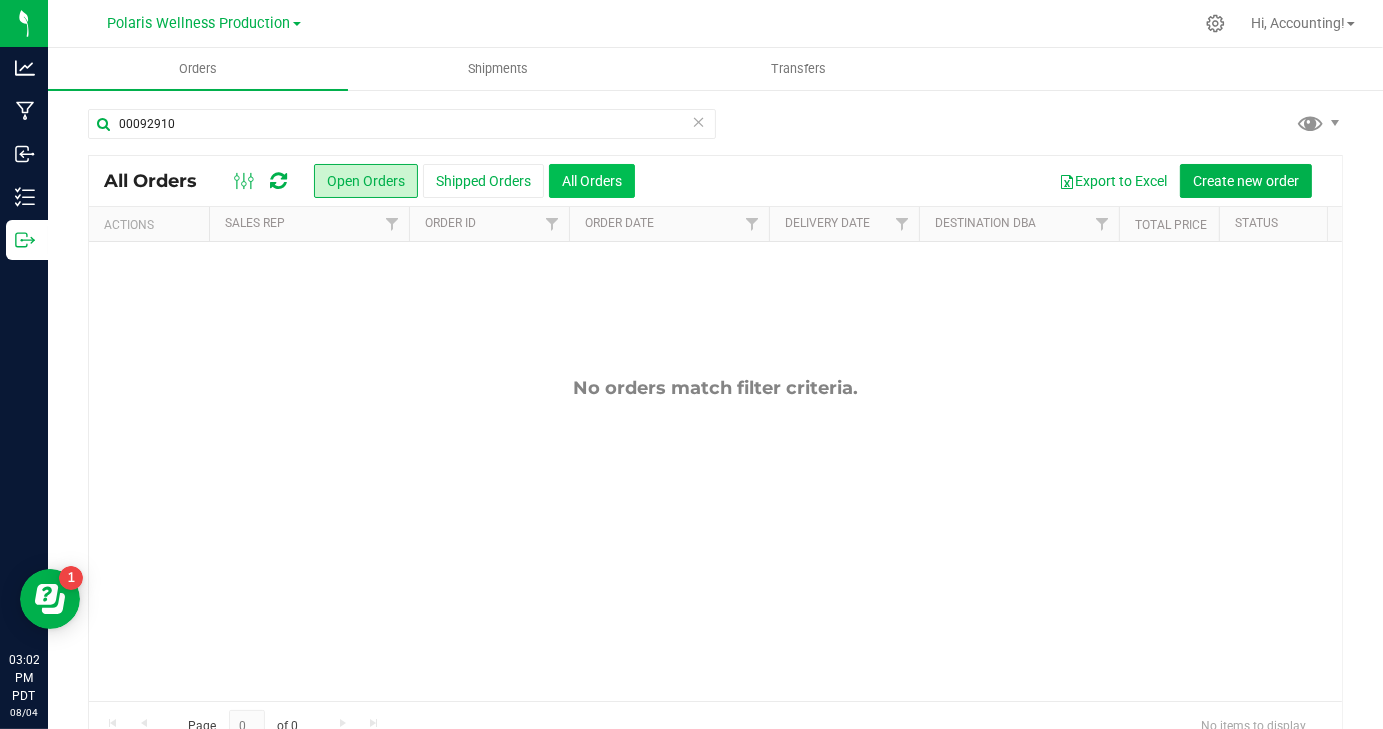 click on "All Orders" at bounding box center (592, 181) 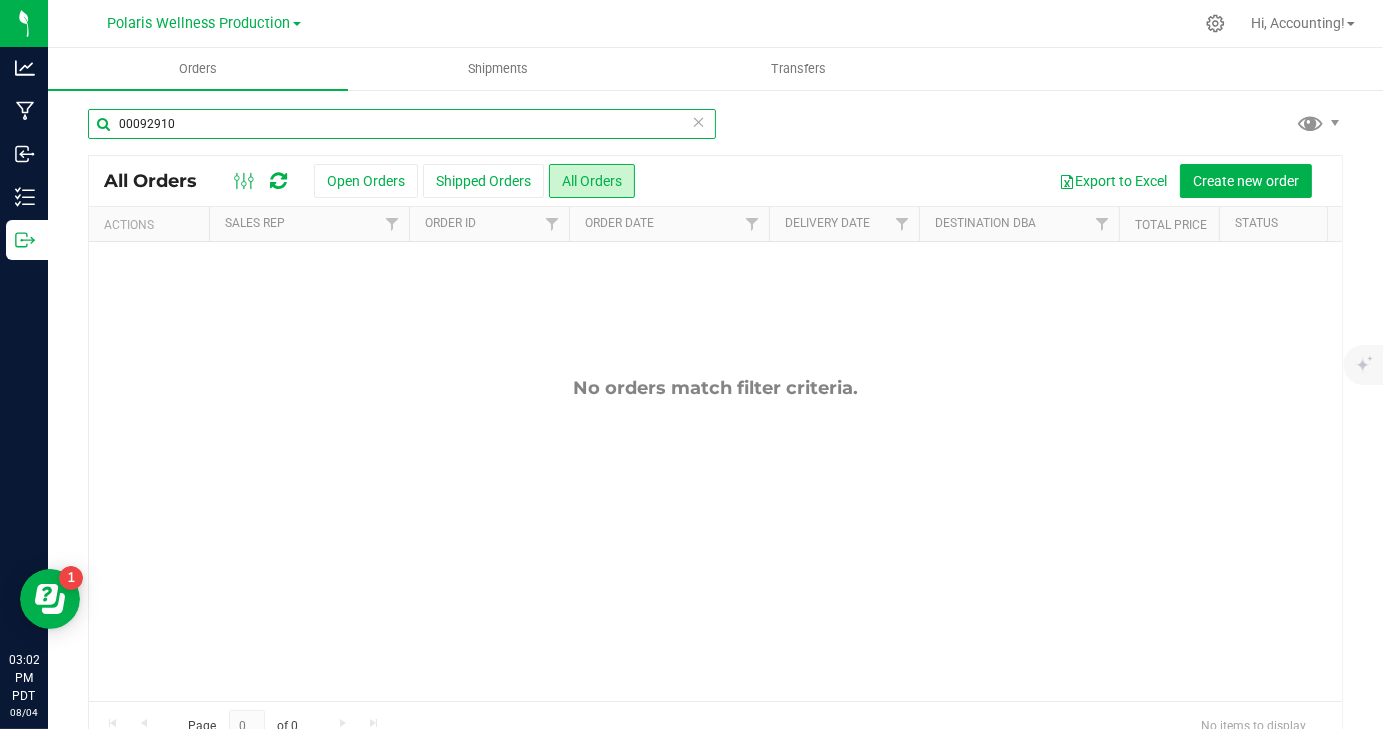 click on "00092910" at bounding box center (402, 124) 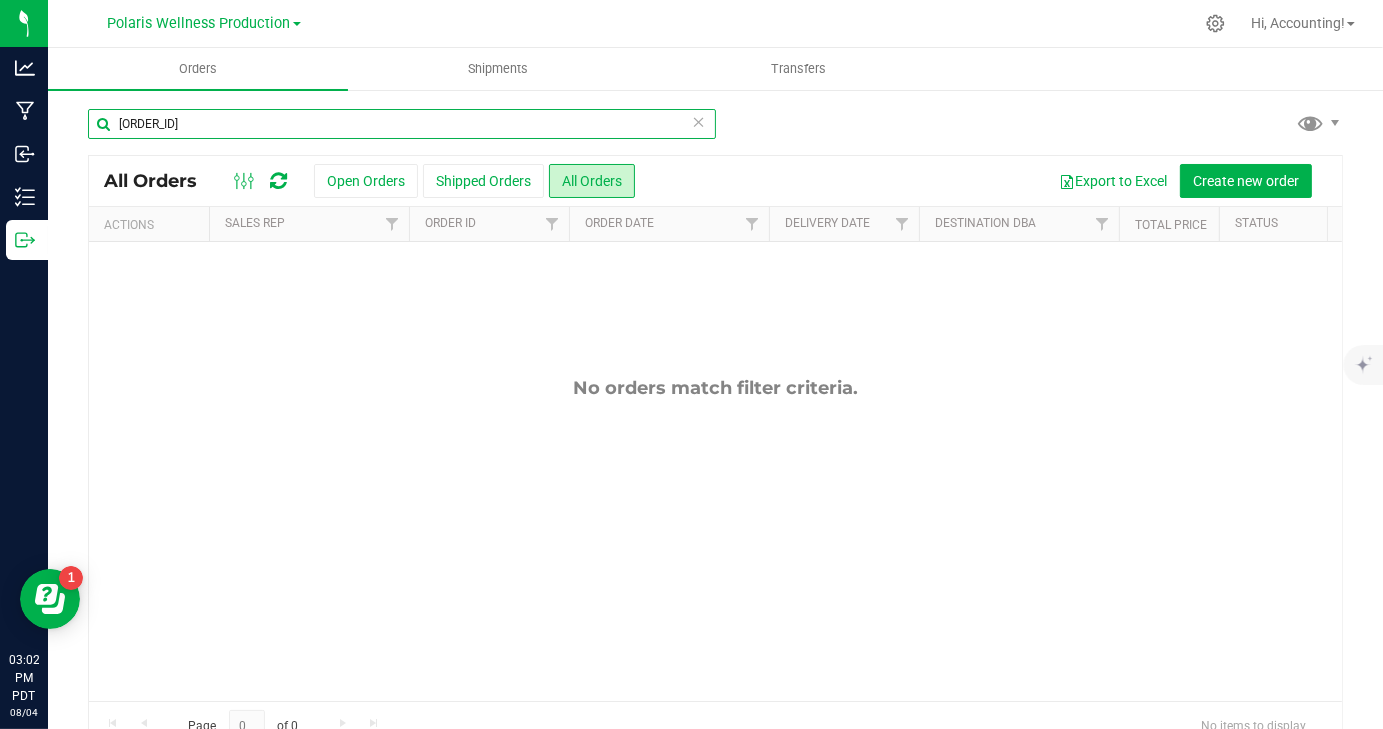 drag, startPoint x: 280, startPoint y: 122, endPoint x: 53, endPoint y: 106, distance: 227.56317 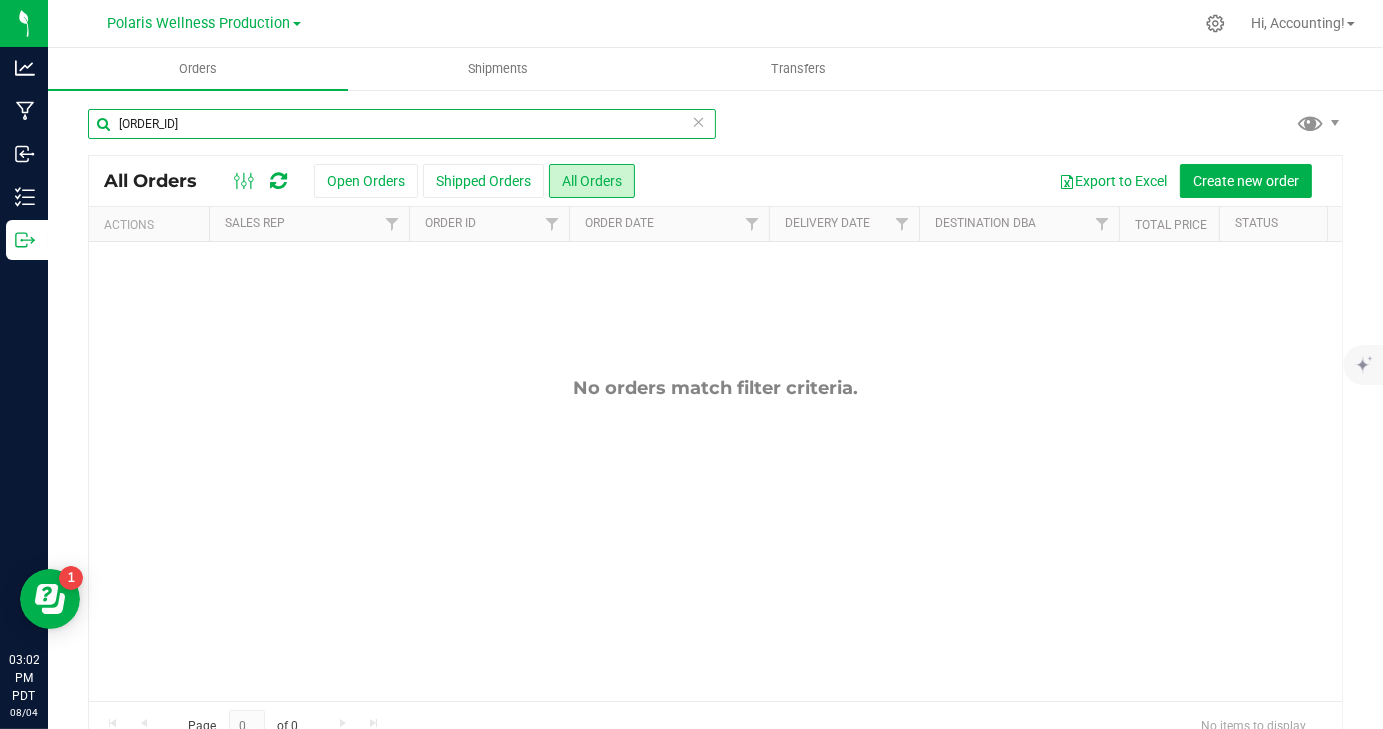 click on "000929104
All Orders
Open Orders
Shipped Orders
All Orders
Export to Excel
Create new order
Actions Sales Rep Order ID Order Date Delivery Date Destination DBA Total Price Status" at bounding box center [715, 429] 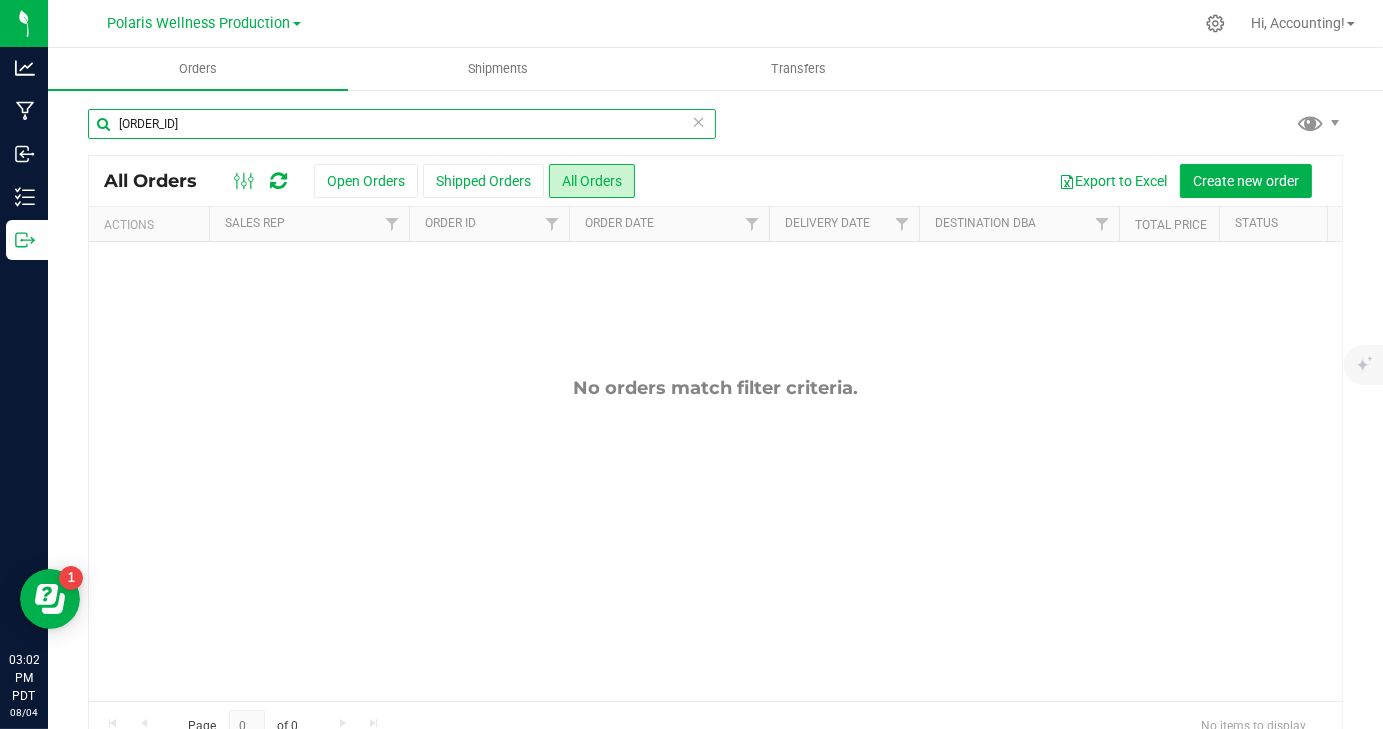 click on "000929104" at bounding box center [402, 124] 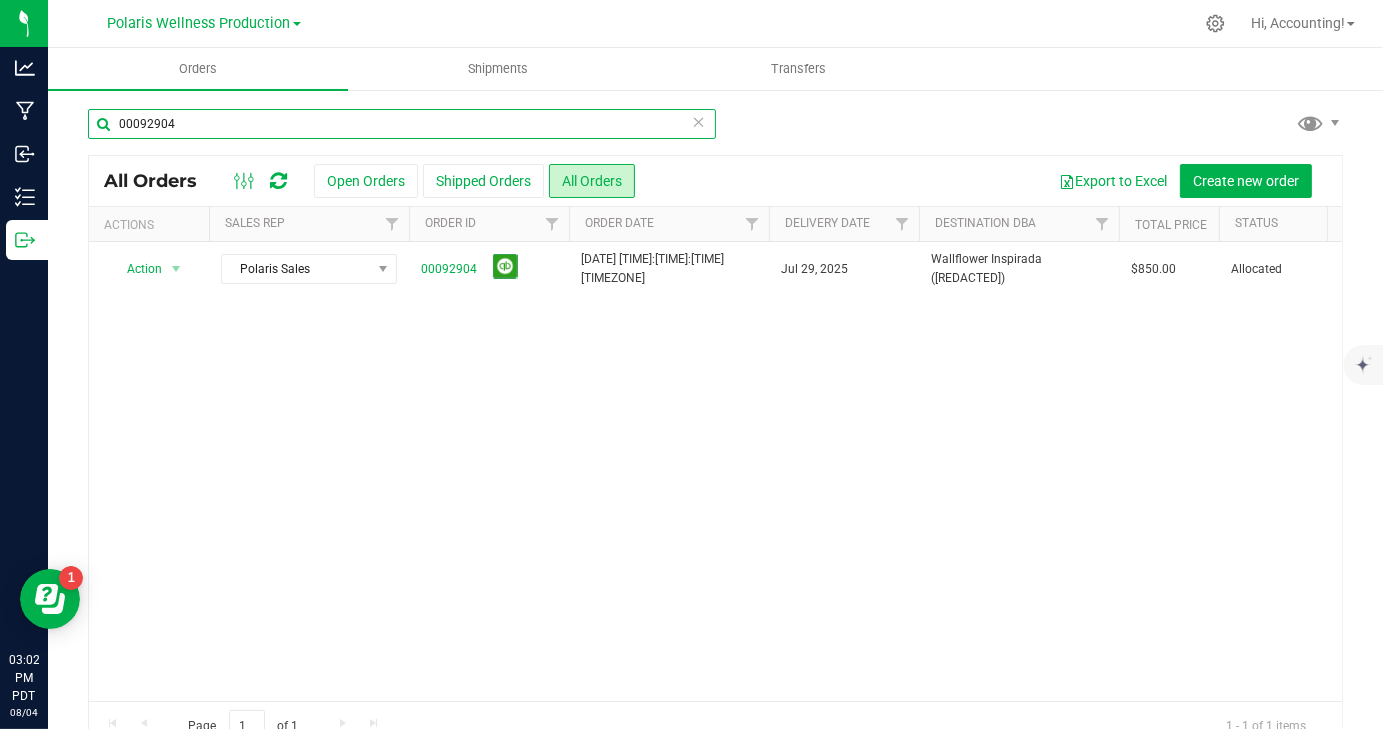 type on "00092904" 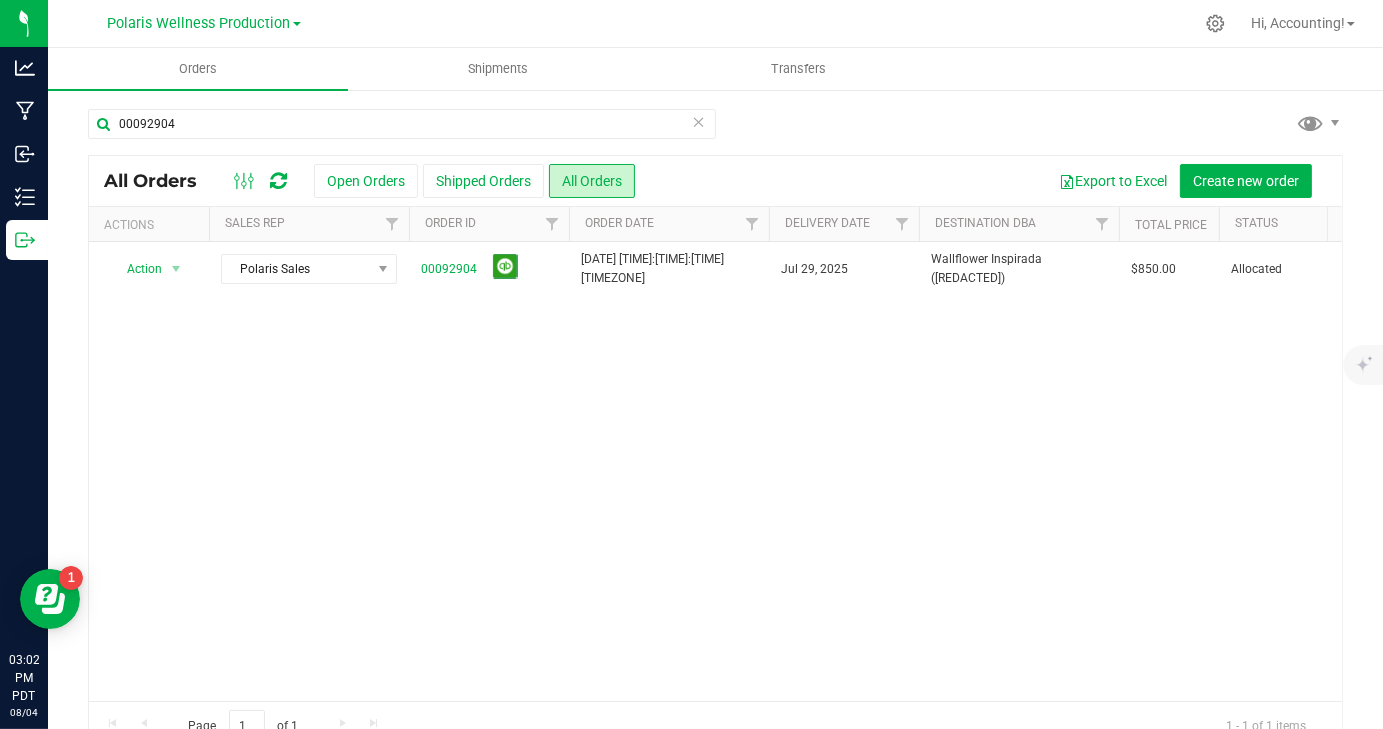 drag, startPoint x: 418, startPoint y: 685, endPoint x: 430, endPoint y: 685, distance: 12 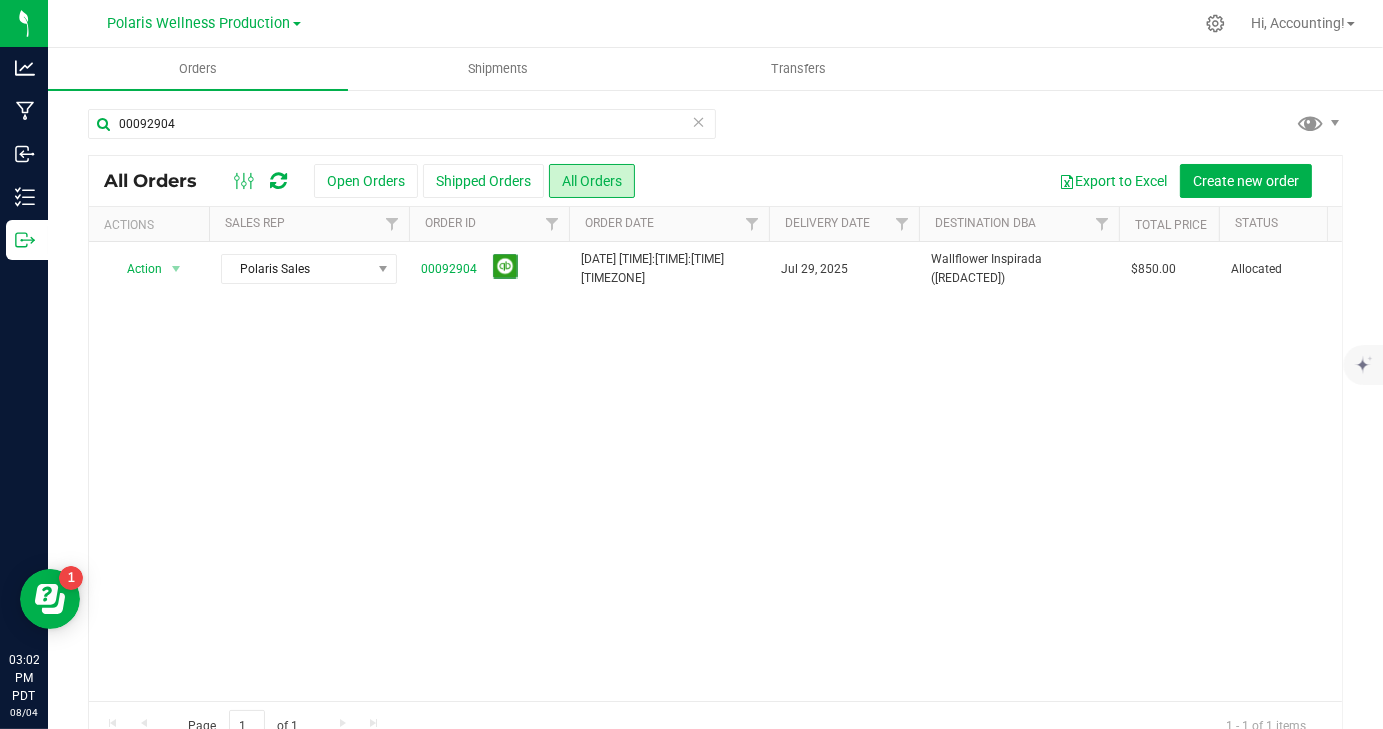 click on "Action Action Cancel order Clone order Edit order Mark as fully paid Order audit log Print COAs (single PDF) Print COAs (zip) Print invoice Print packing list
Polaris Sales
00092904
Jul 25, 2025 23:31:41 PDT Jul 29, 2025
Wallflower Inspirada (65945966941949057205)
$850.00
Allocated
20250728-004  2
Flourish
VC Consultants LLC (65945966941949057205)
no            50  $850.00 Jul 25, 2025
Awaiting Payment
Wholesale Transfer-Subsequent
2
3485 Volunteer Boulevard,
Henderson," at bounding box center [715, 471] 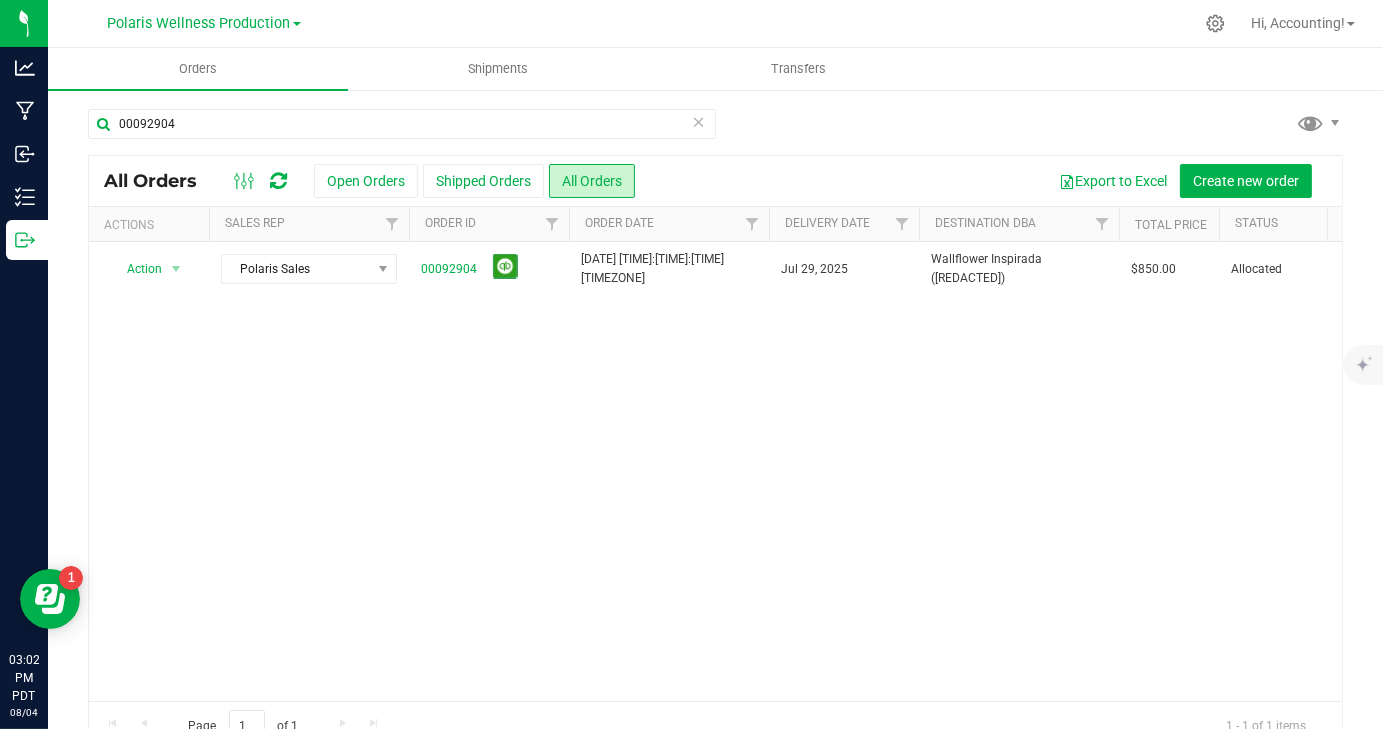 scroll, scrollTop: 0, scrollLeft: 374, axis: horizontal 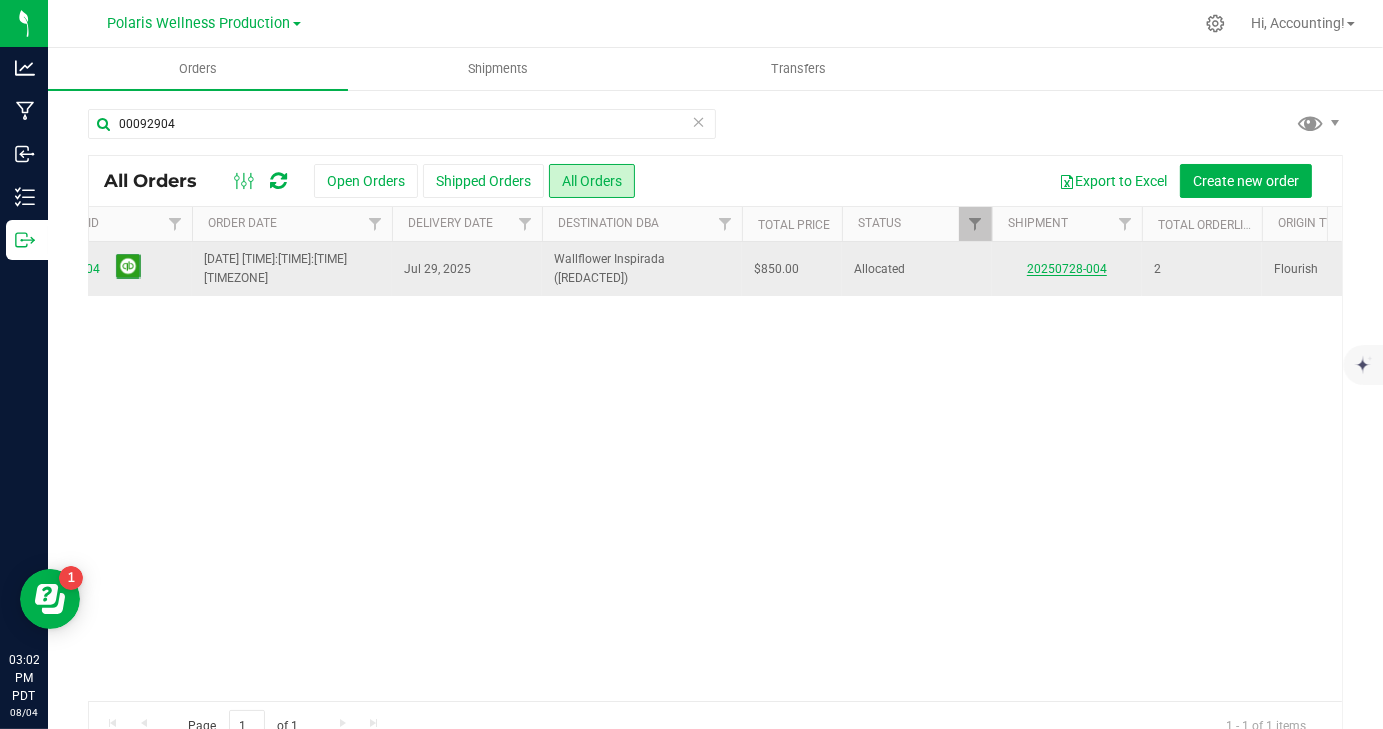 click on "20250728-004" at bounding box center (1067, 269) 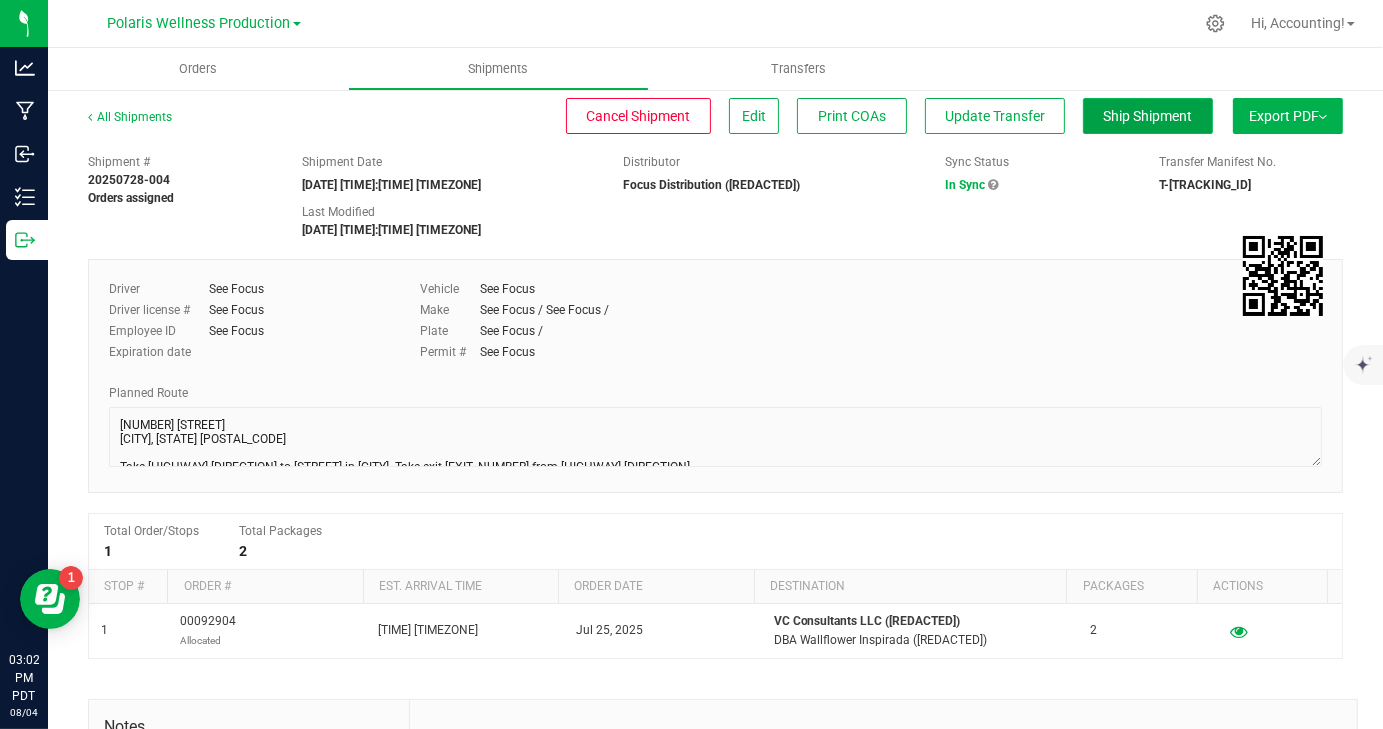 click on "Ship Shipment" at bounding box center [1148, 116] 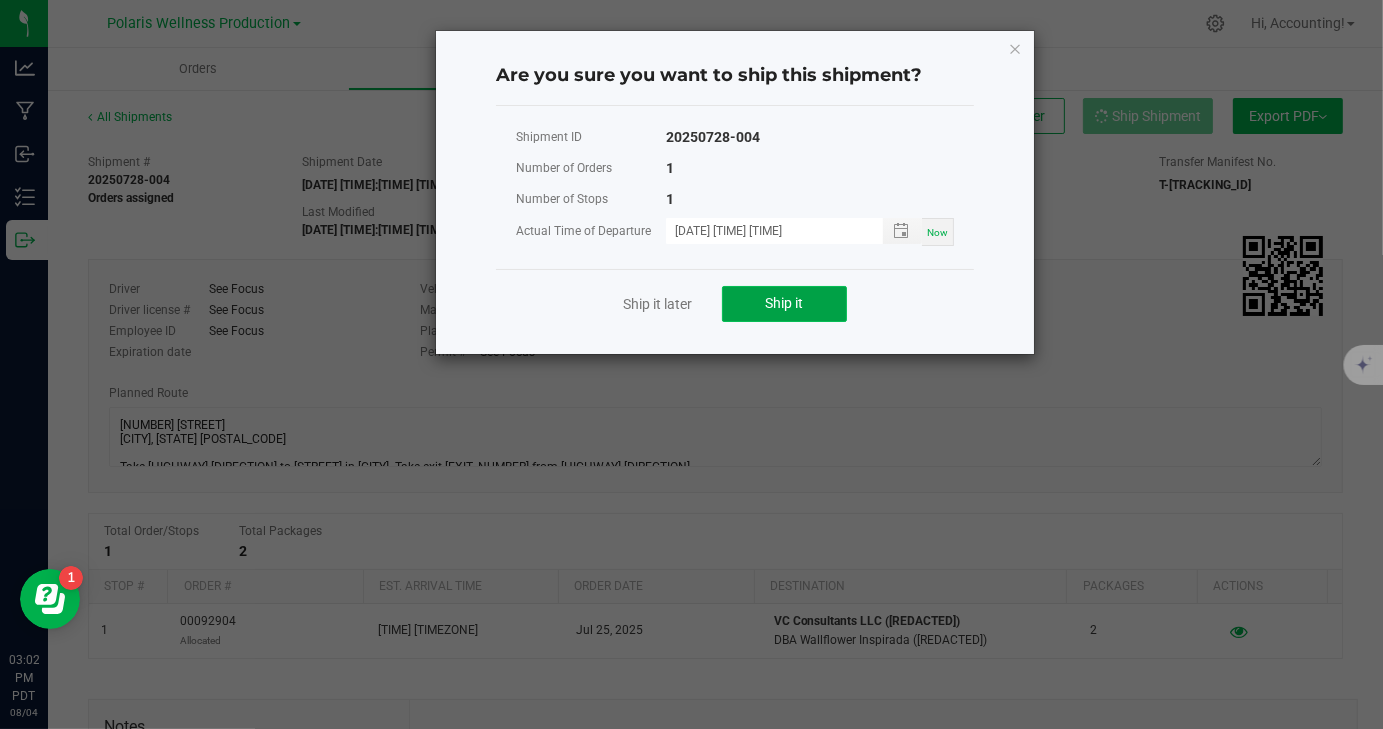 click on "Ship it" 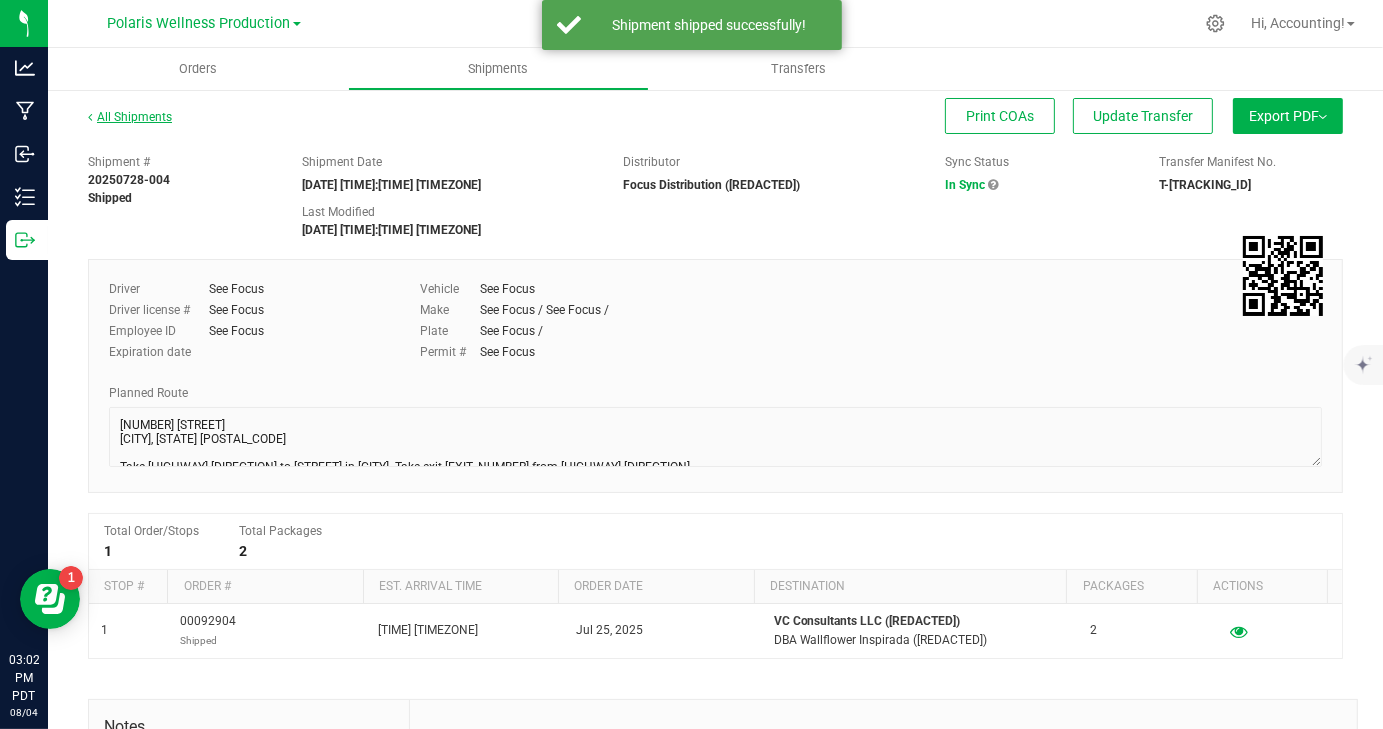 click on "All Shipments" at bounding box center (130, 117) 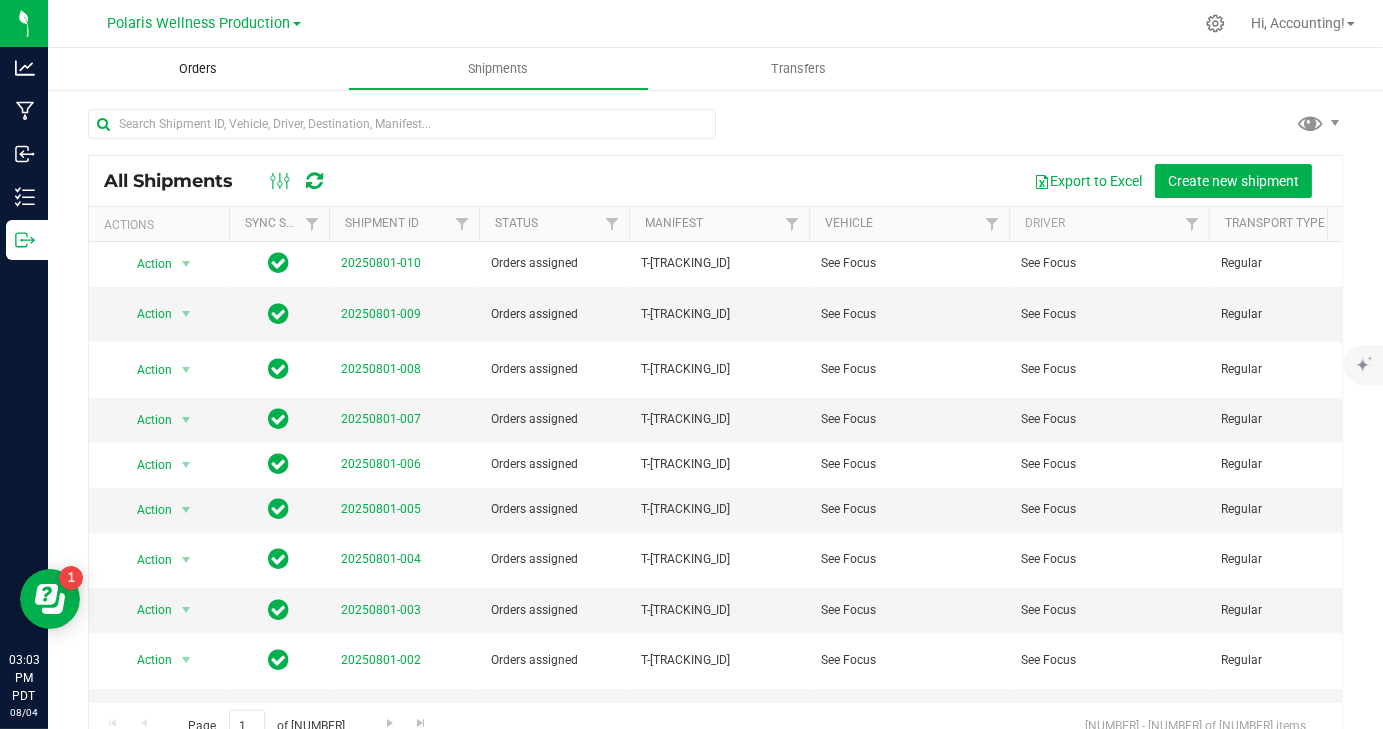 click on "Orders" at bounding box center [198, 69] 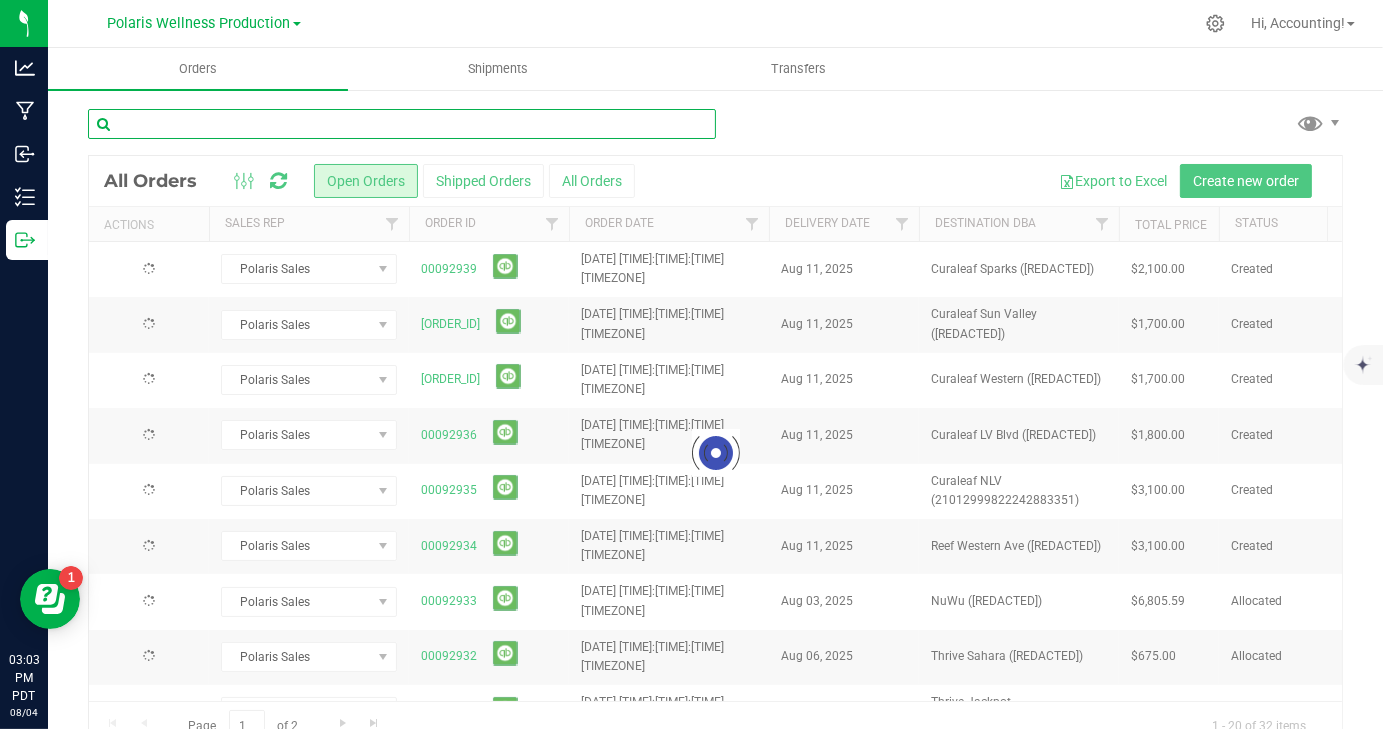 click at bounding box center [402, 124] 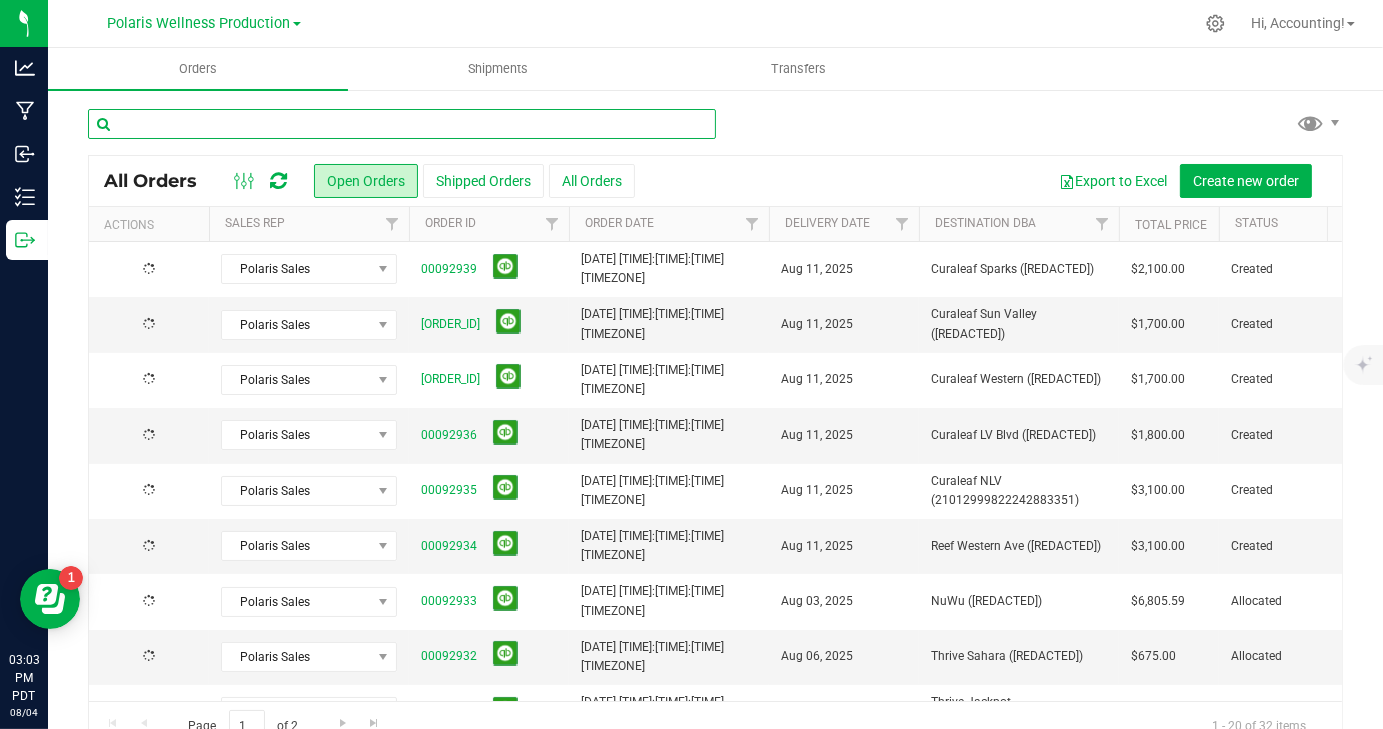 paste on "00092910" 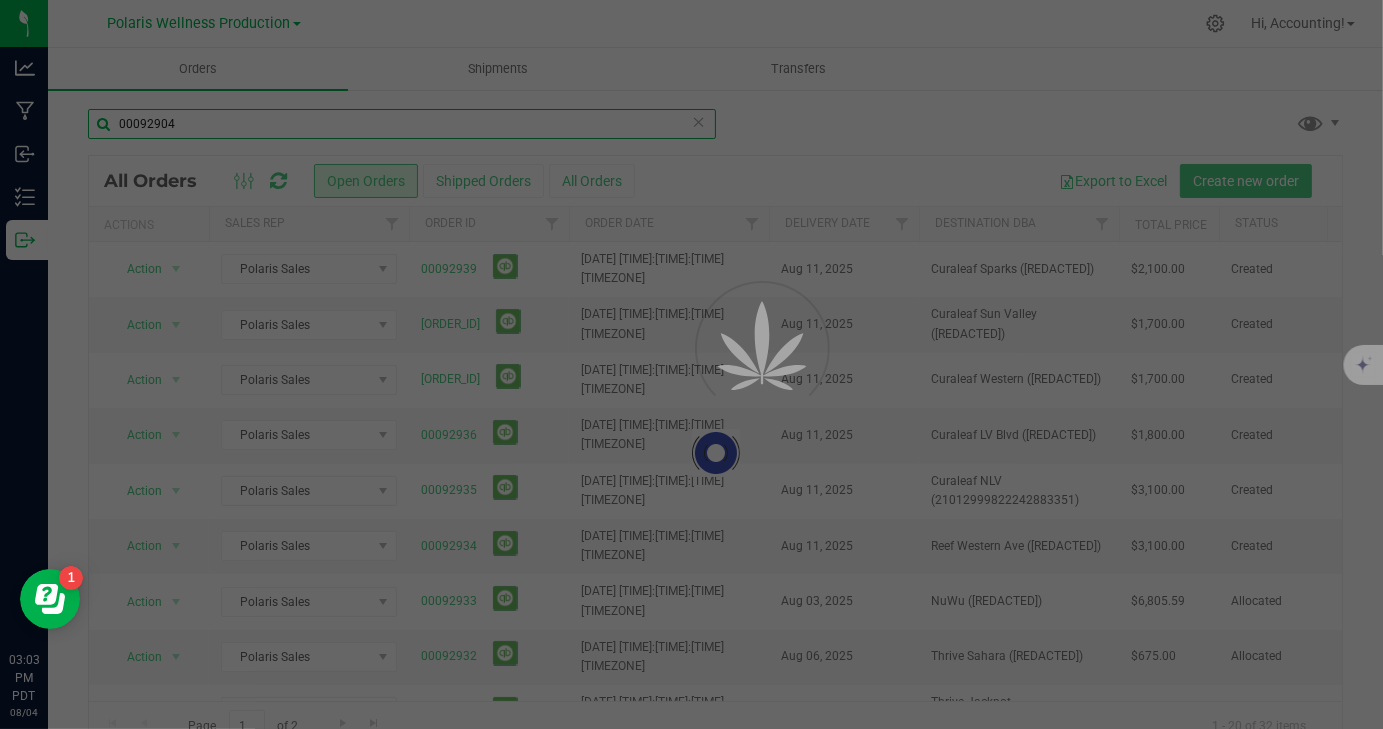 type on "00092904" 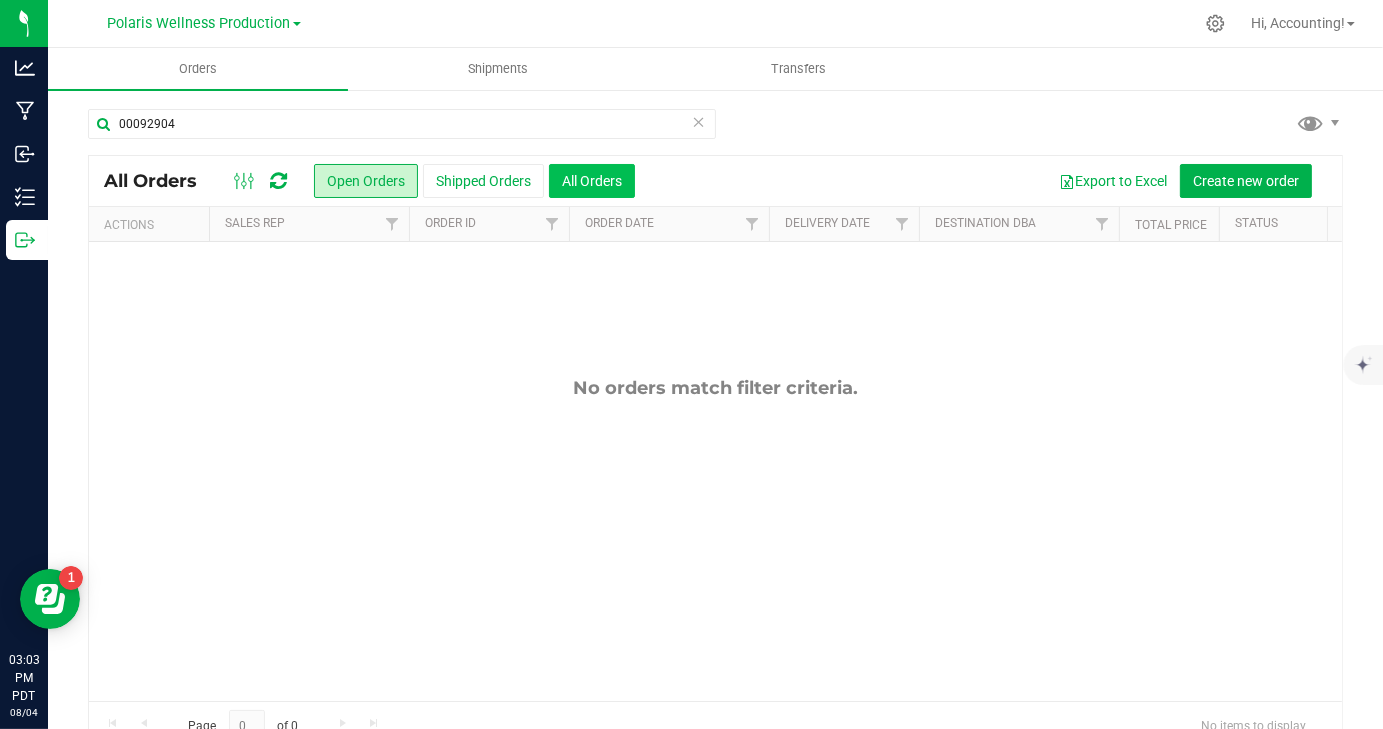 click on "All Orders" at bounding box center (592, 181) 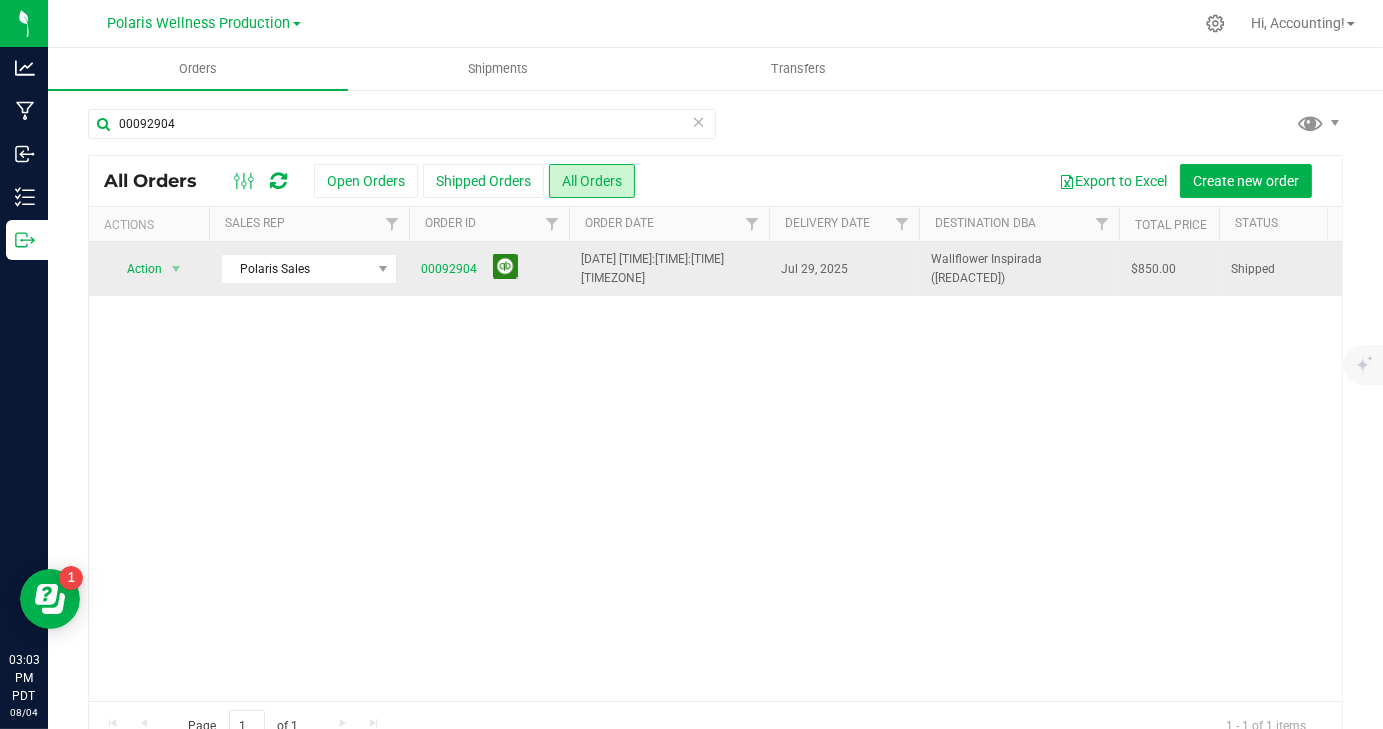 click at bounding box center [505, 266] 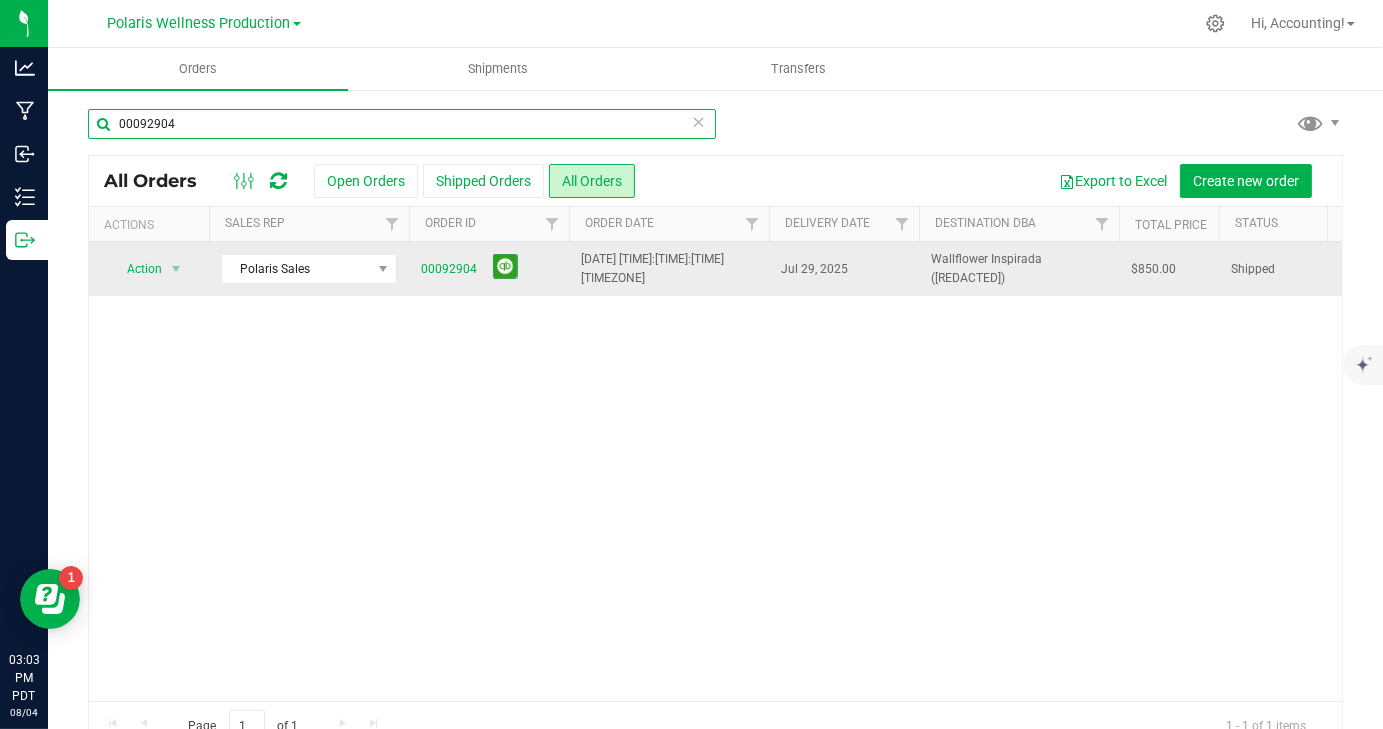 drag, startPoint x: 228, startPoint y: 124, endPoint x: 107, endPoint y: 131, distance: 121.20231 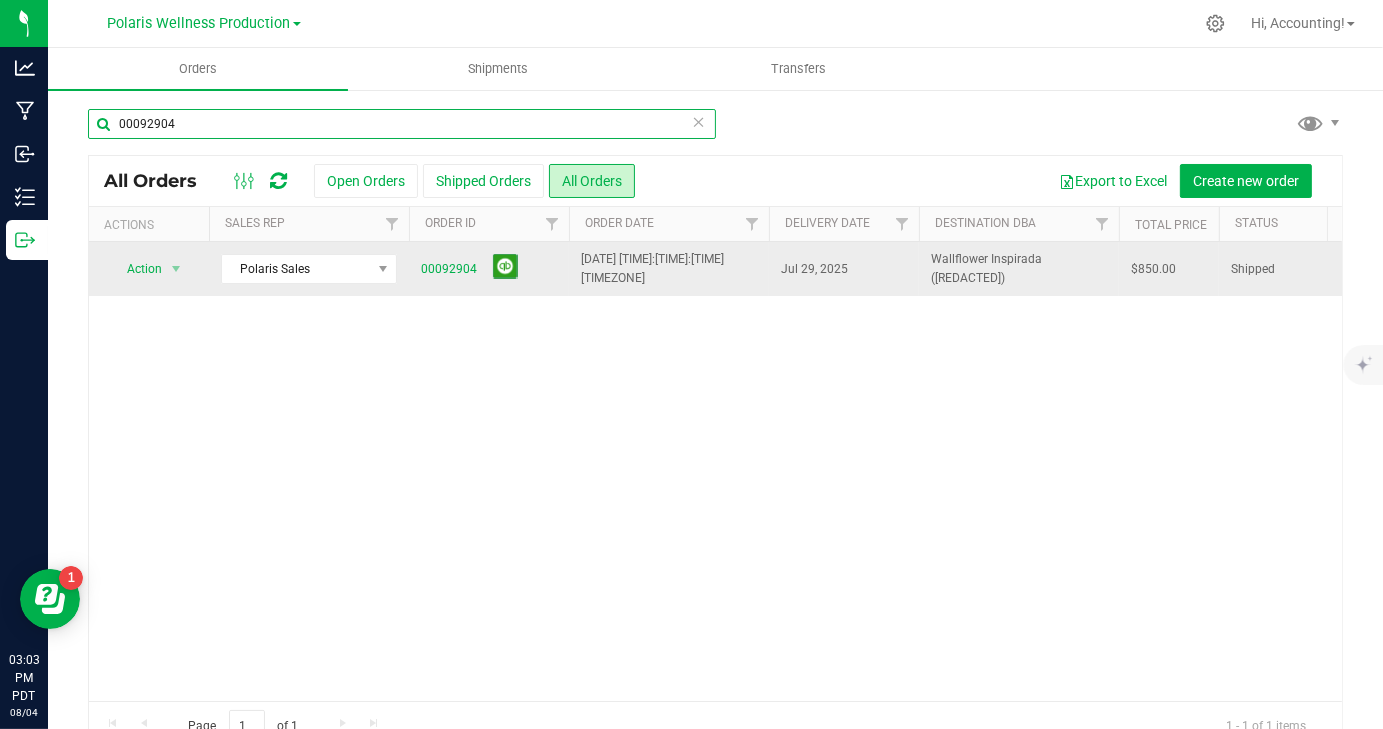 click on "00092904" at bounding box center (402, 124) 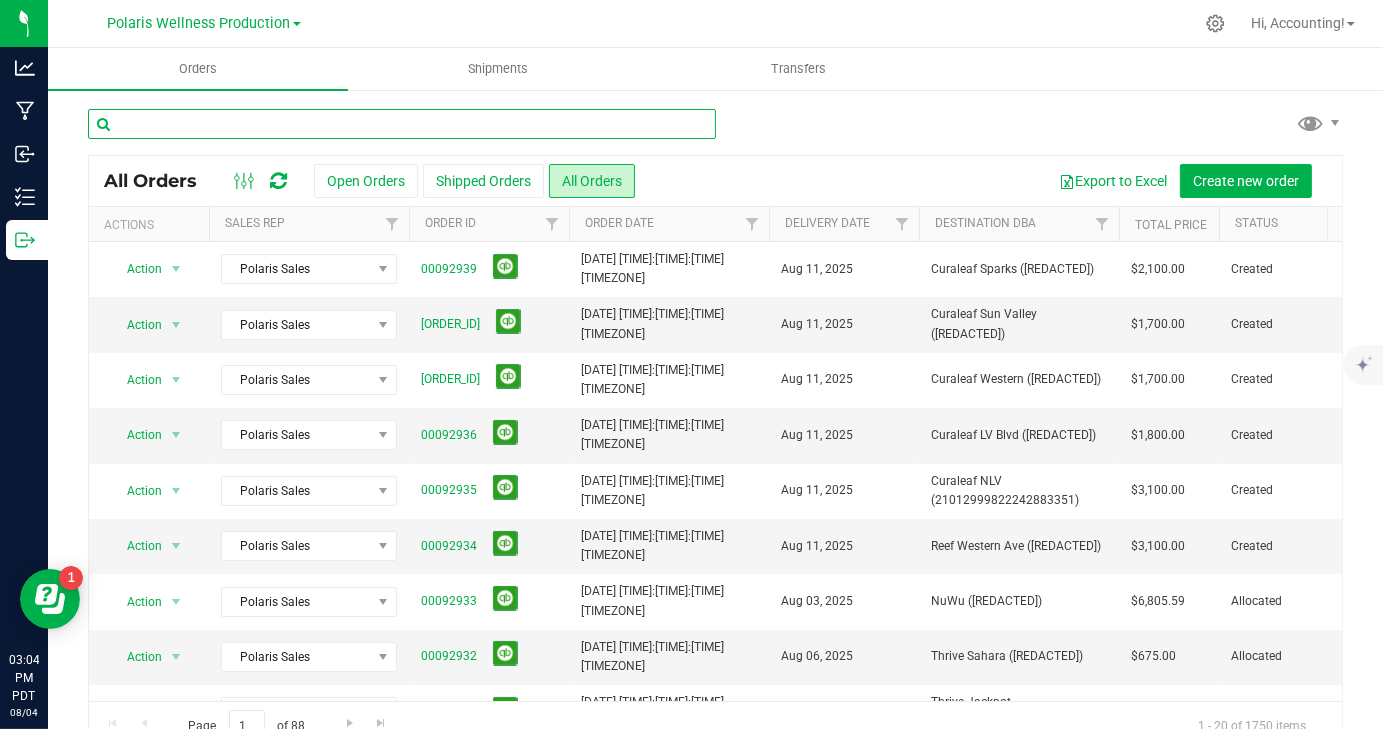drag, startPoint x: 687, startPoint y: 114, endPoint x: 710, endPoint y: 122, distance: 24.351591 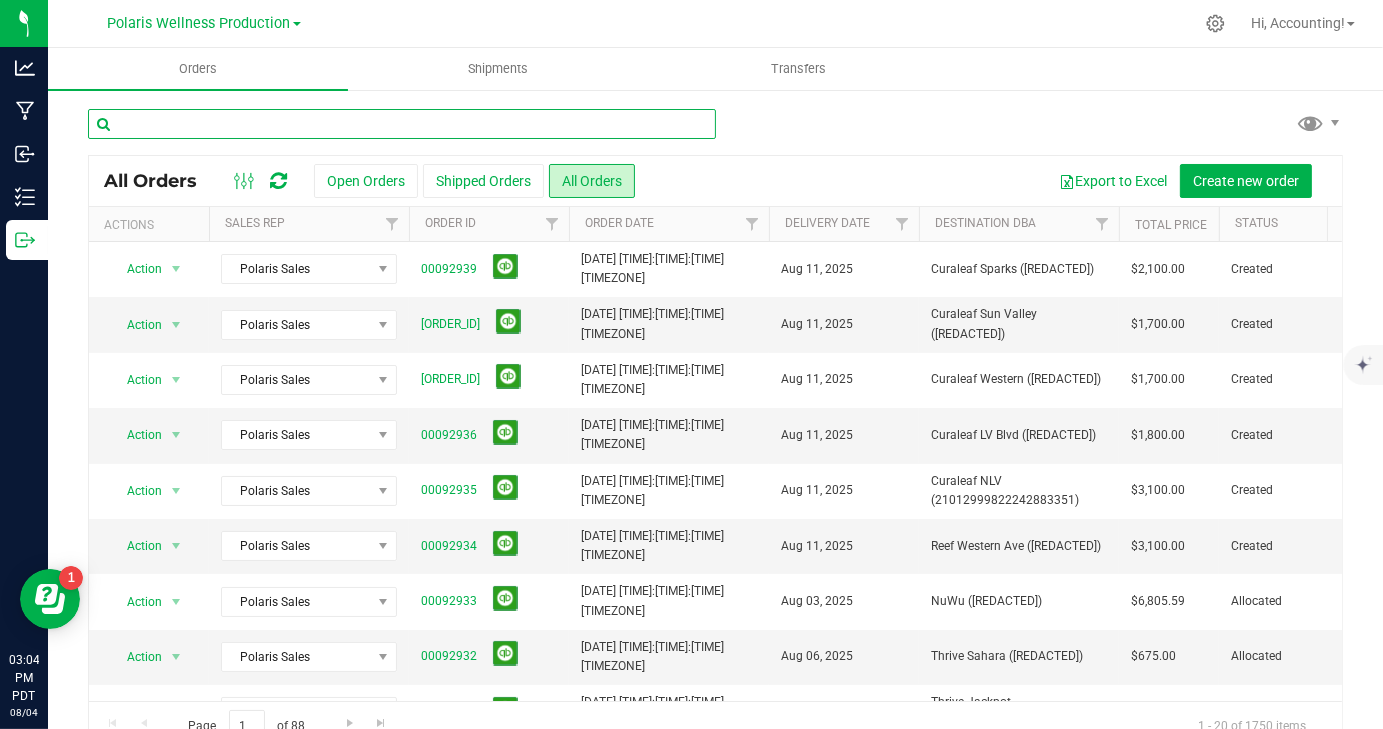 click at bounding box center (715, 132) 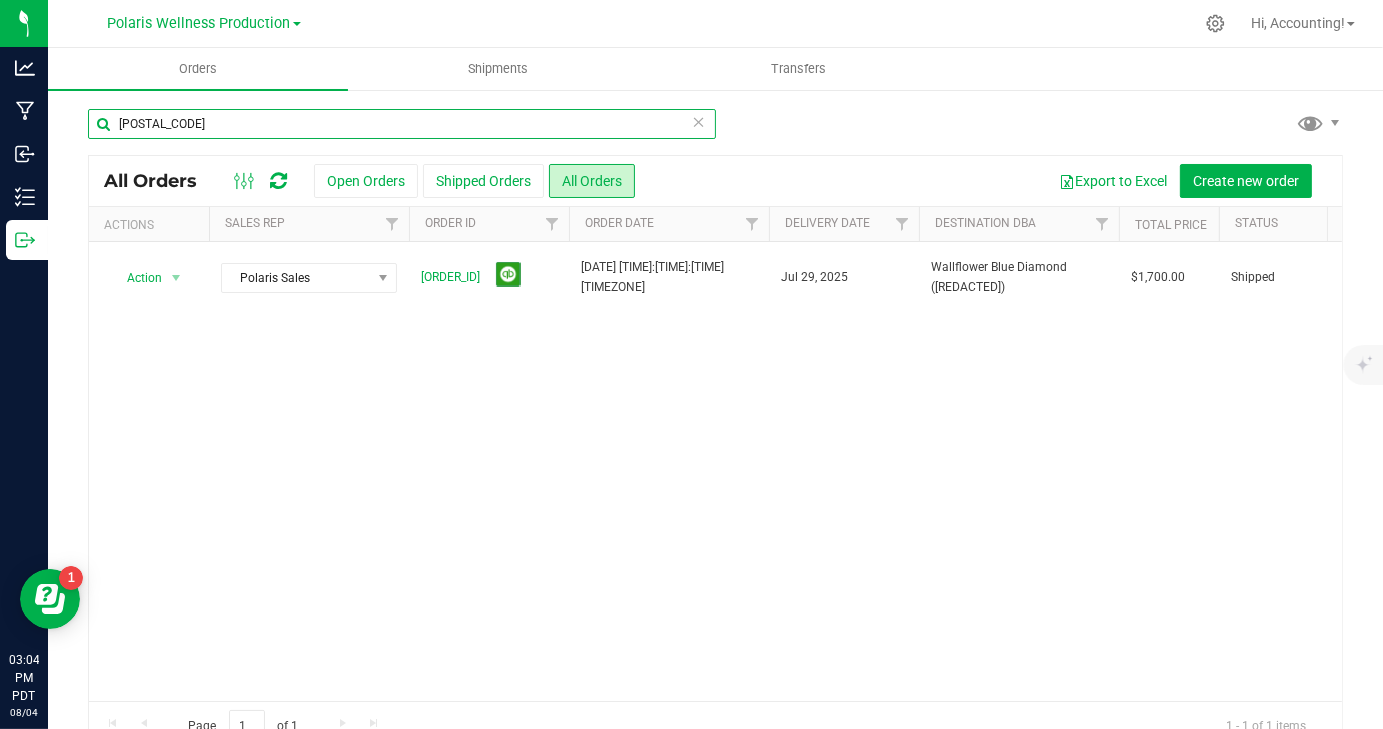 click on "92903" at bounding box center (402, 124) 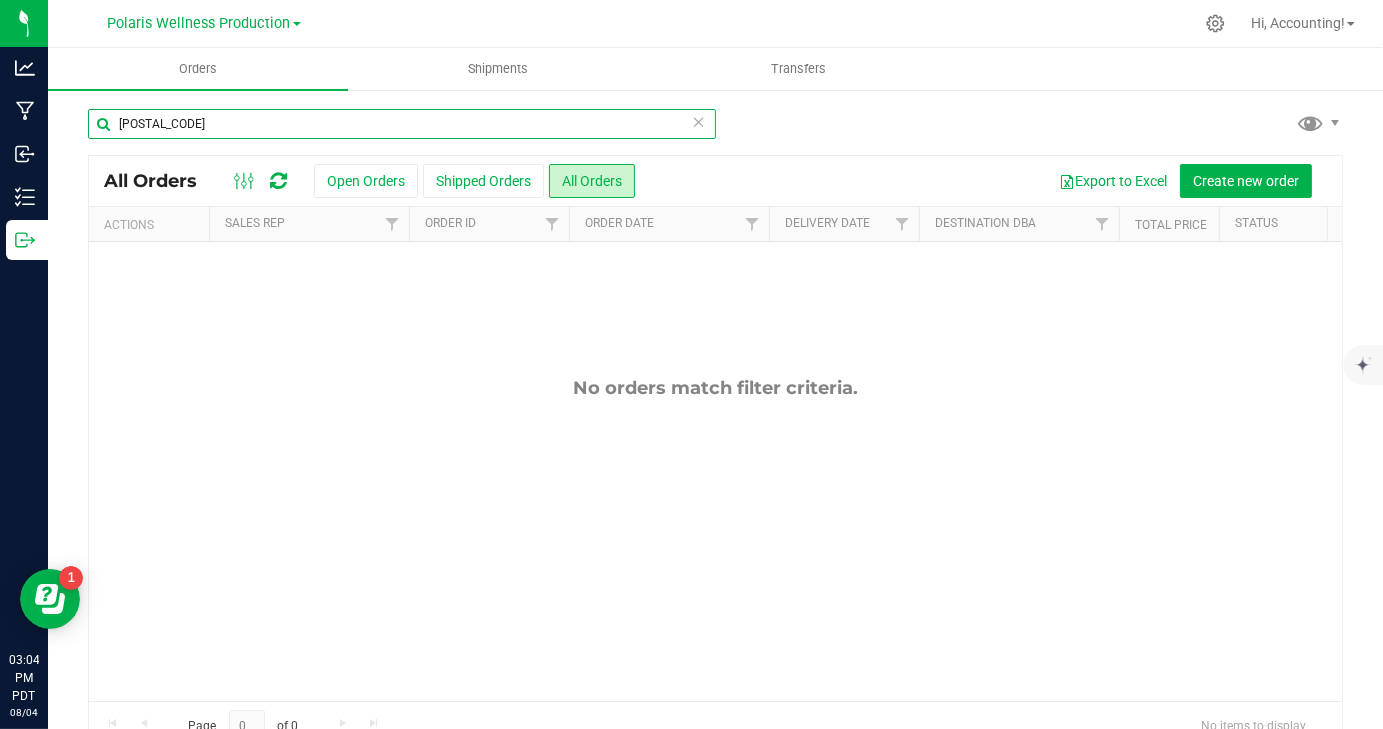type on "92901" 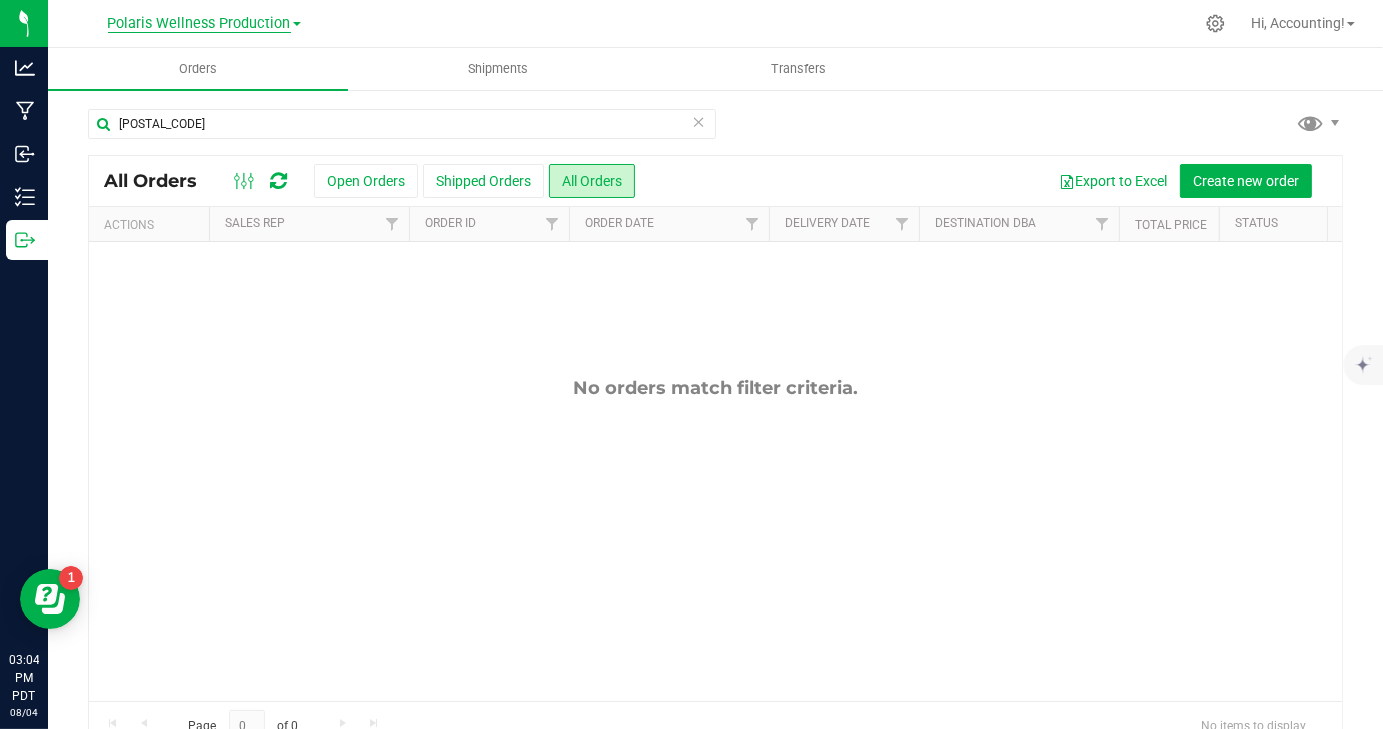 click on "Polaris Wellness Production" at bounding box center (199, 24) 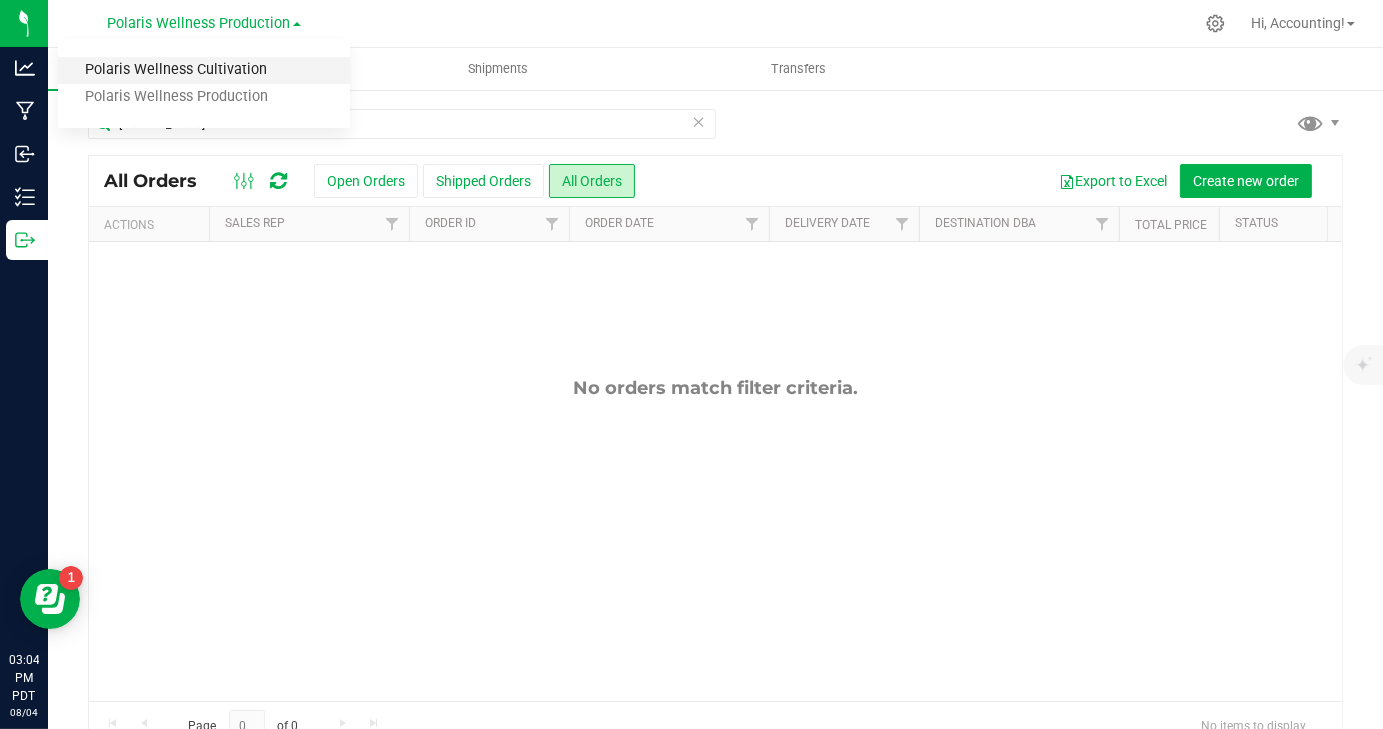 click on "Polaris Wellness Cultivation" at bounding box center (204, 70) 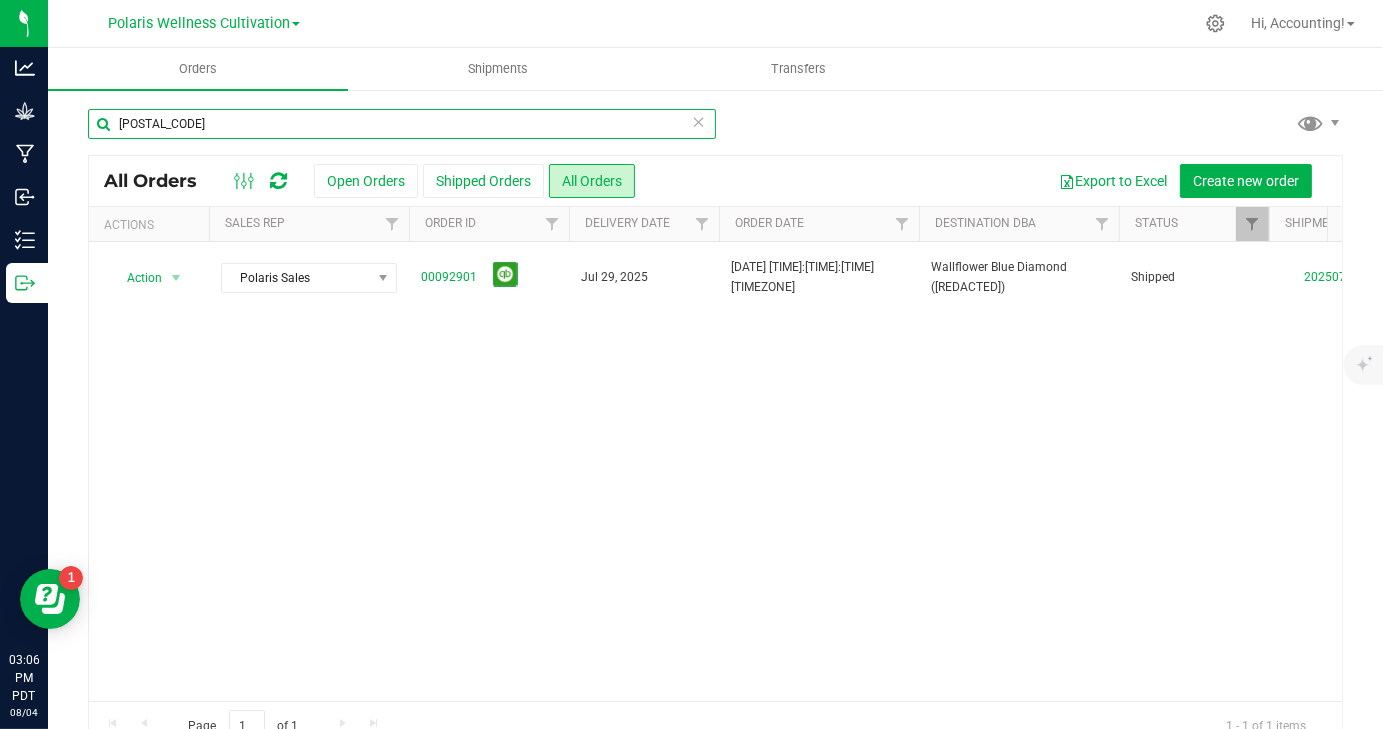 click on "92901" at bounding box center (402, 124) 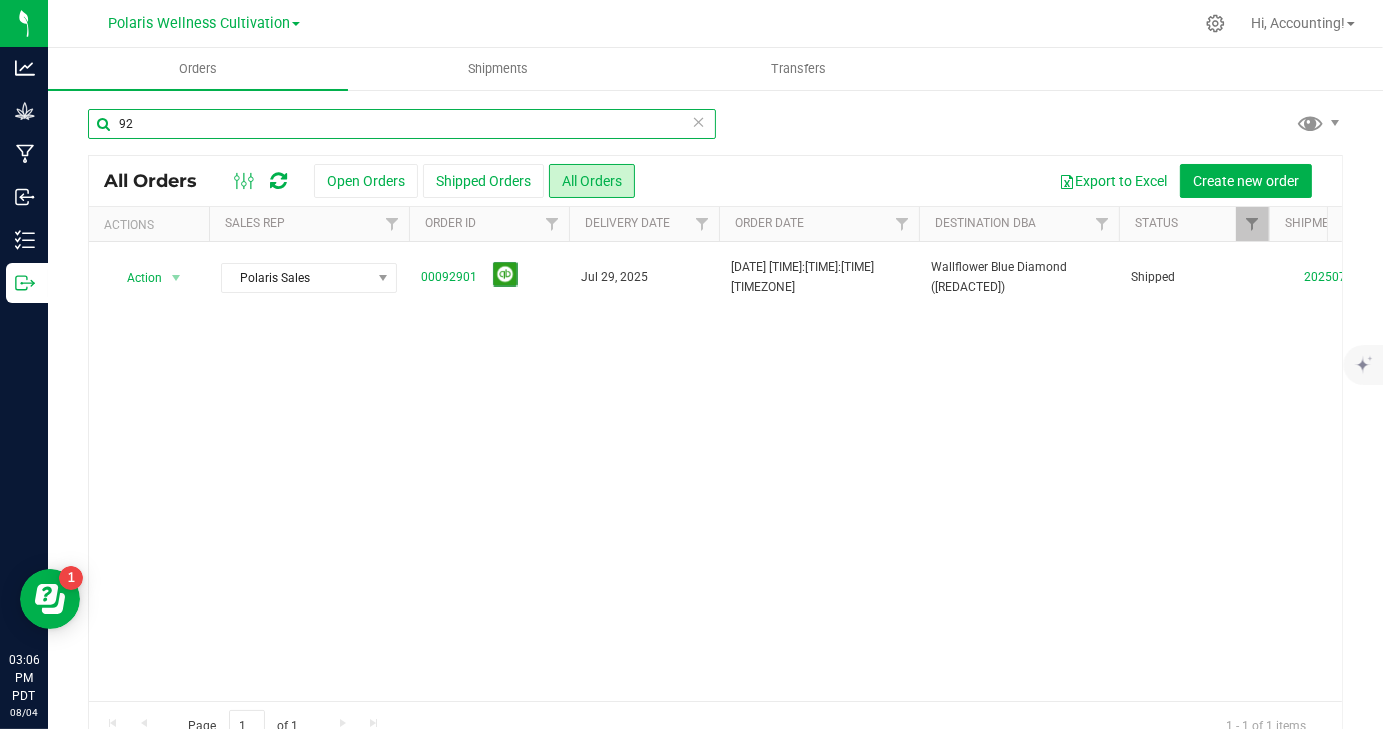 type on "9" 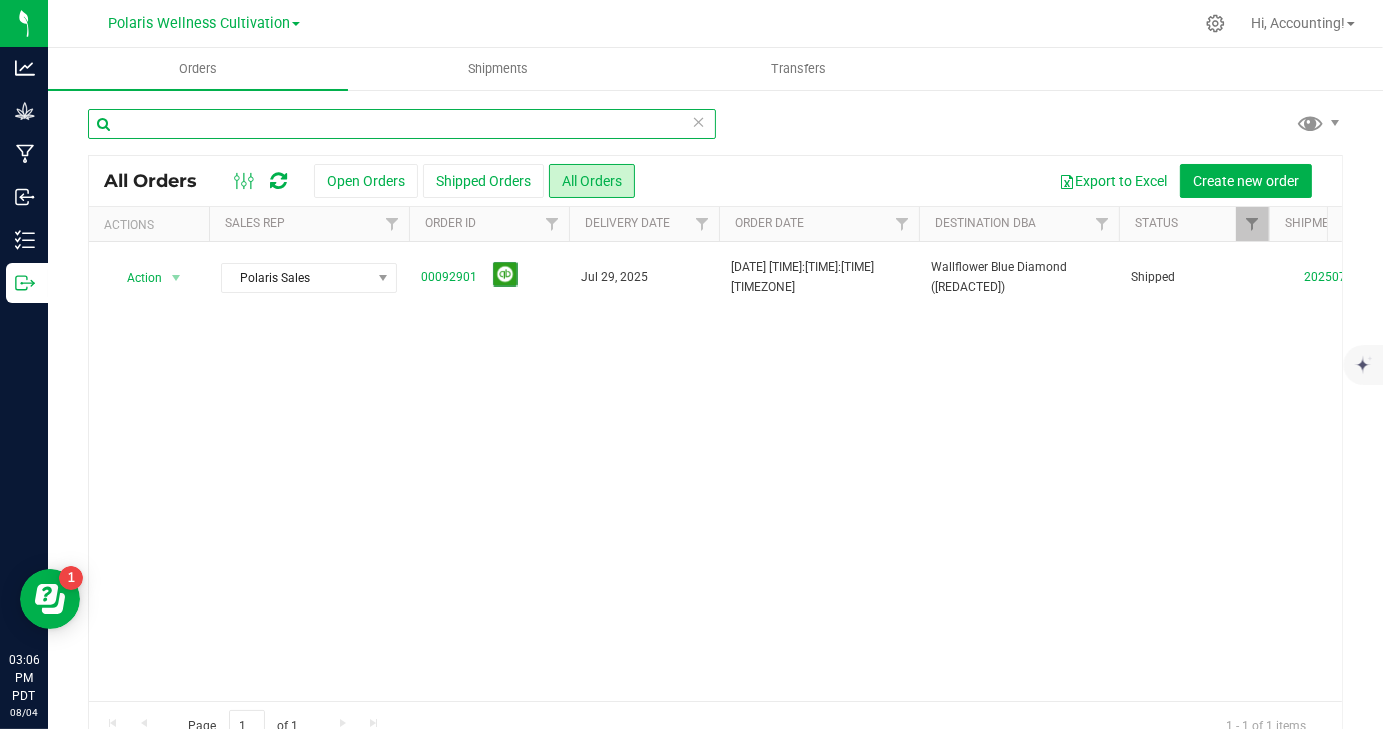 paste on "00092898" 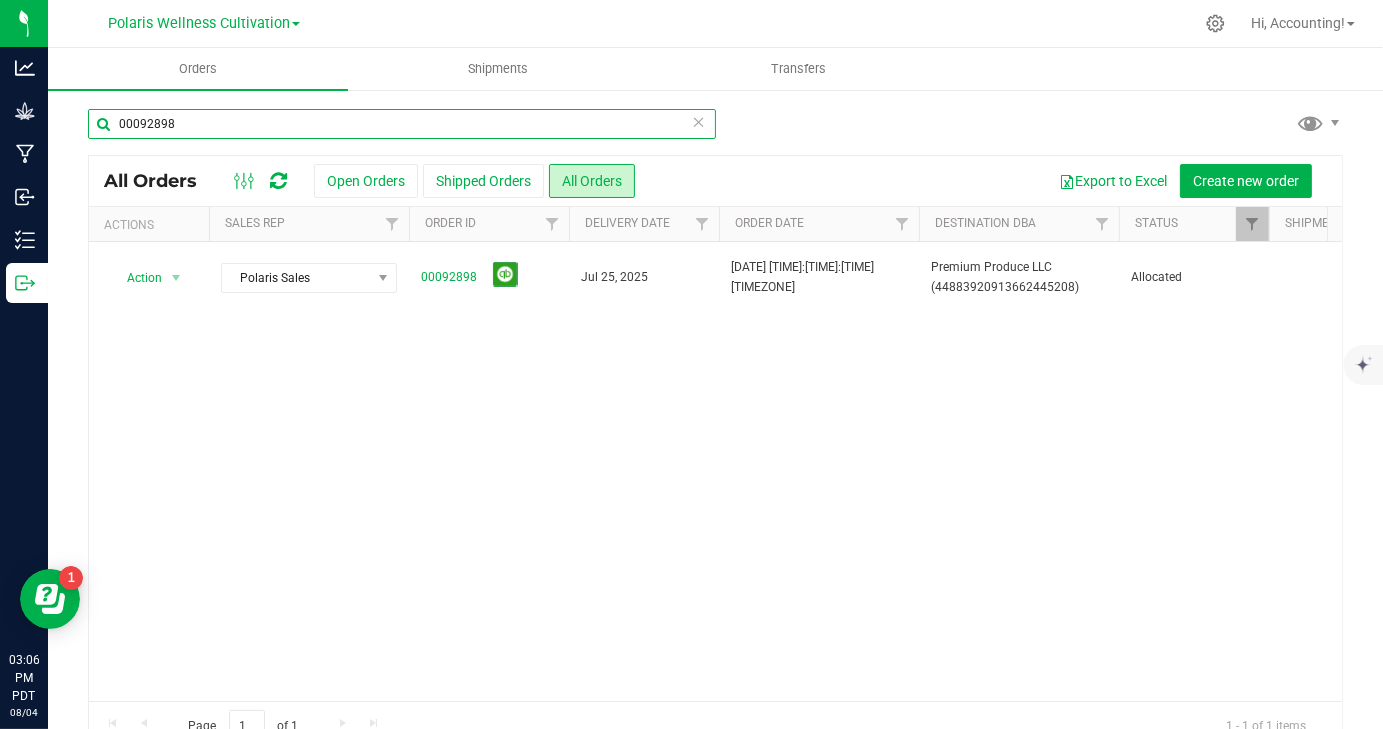 scroll, scrollTop: 0, scrollLeft: 203, axis: horizontal 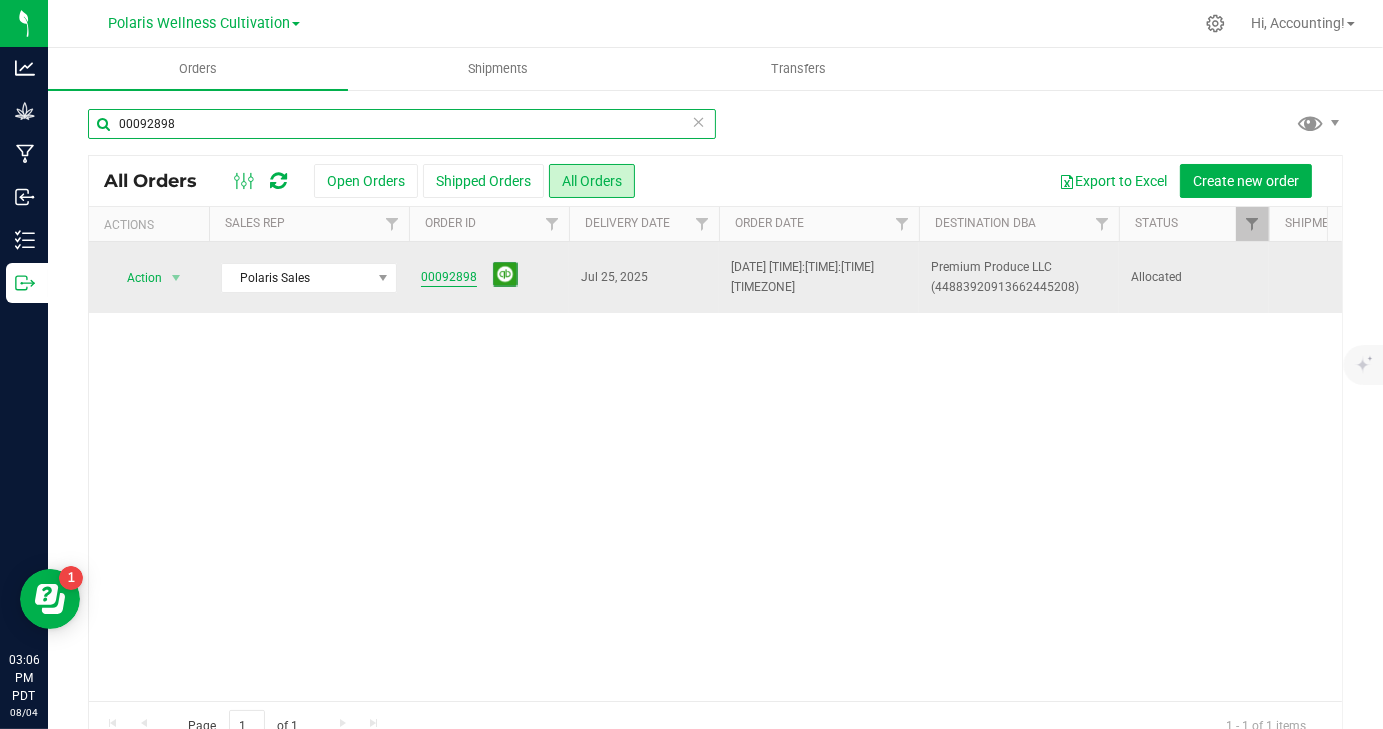 type on "00092898" 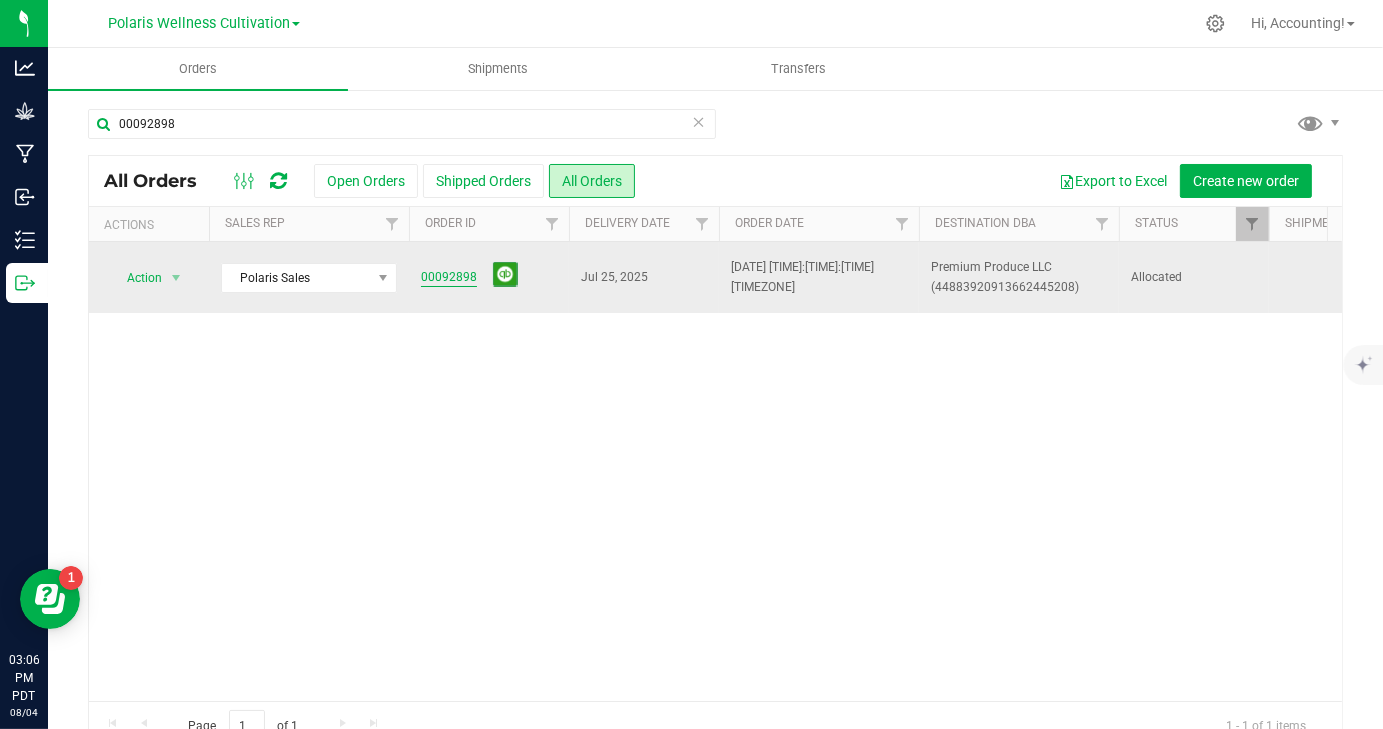 click on "00092898" at bounding box center [449, 277] 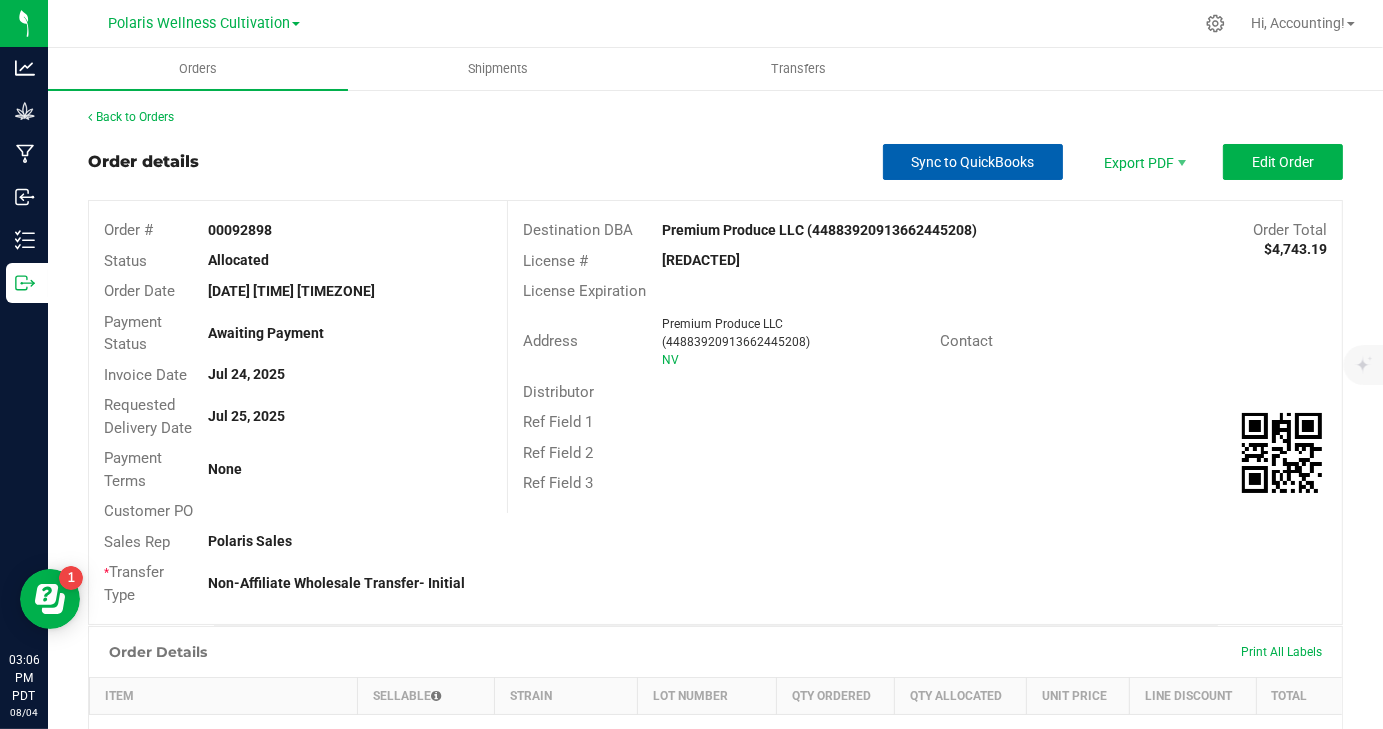 click on "Sync to QuickBooks" at bounding box center [973, 162] 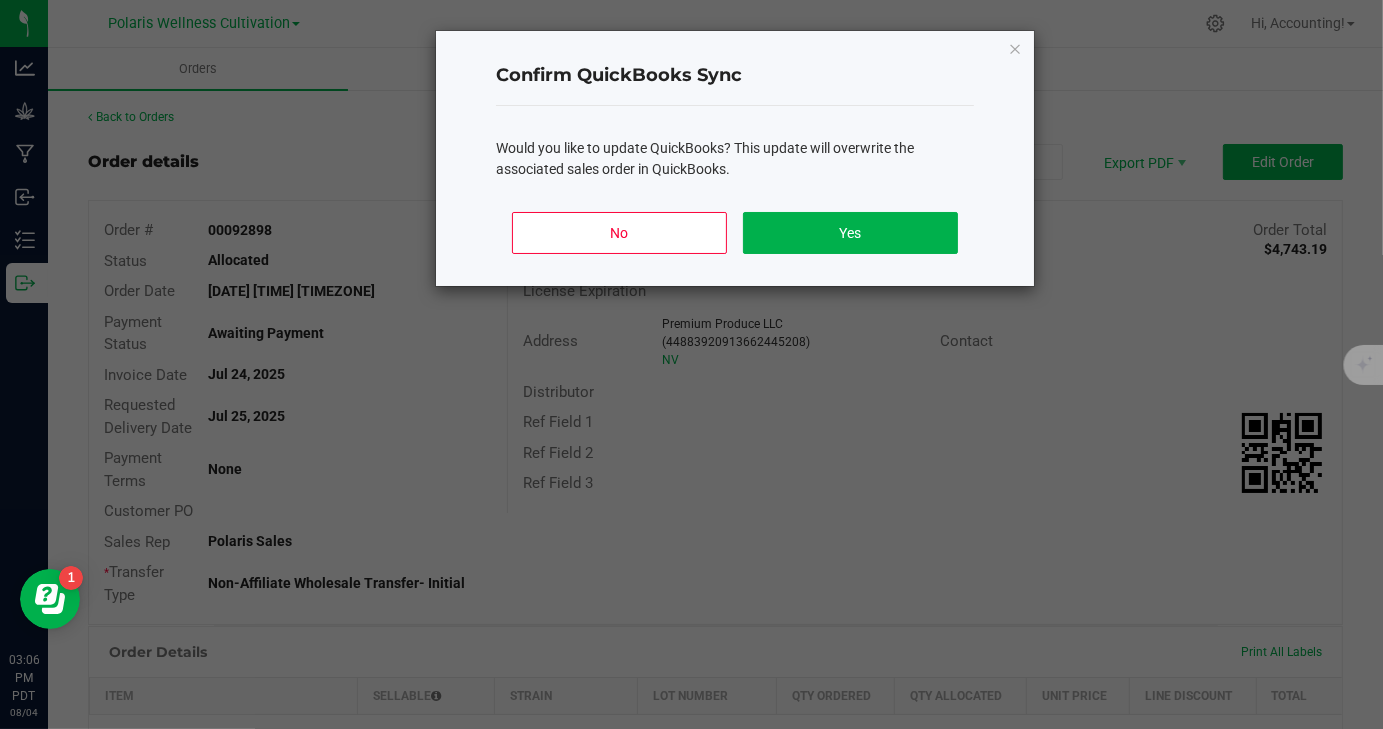 click on "No   Yes" 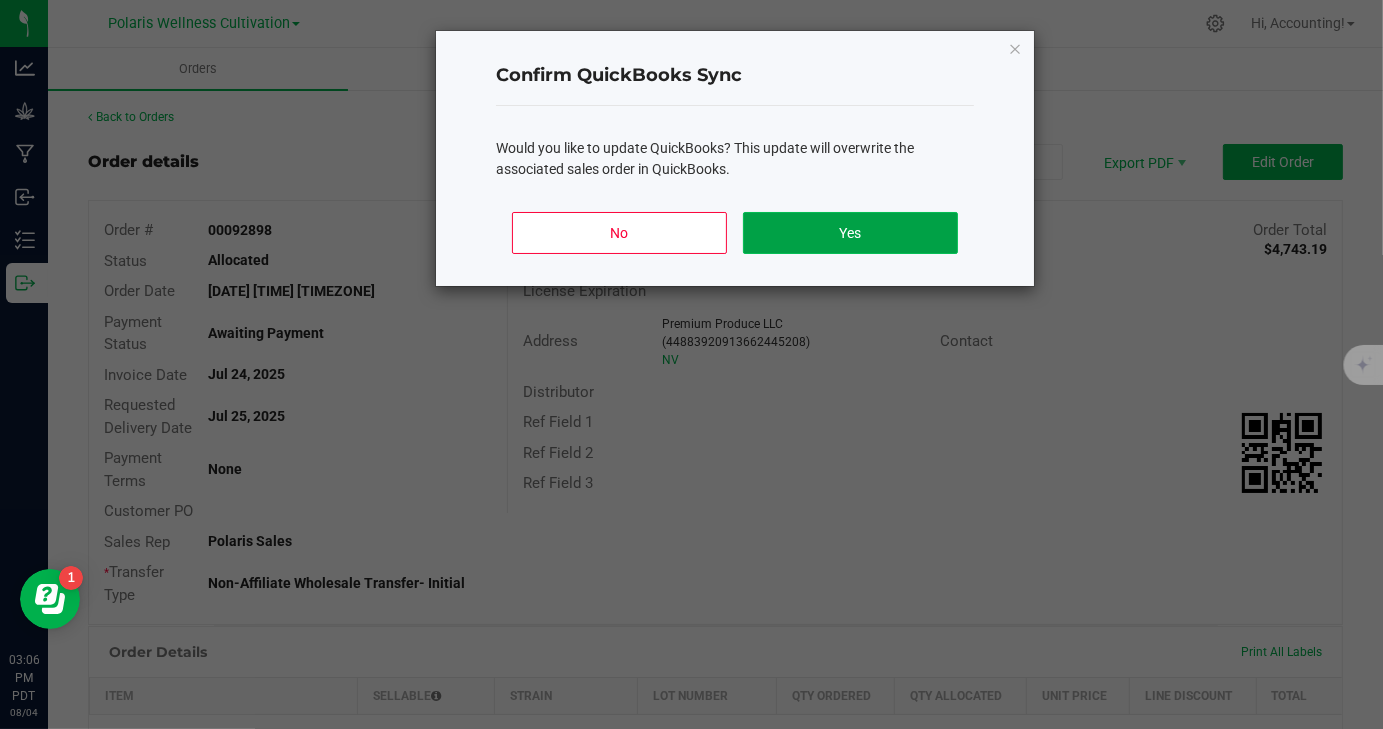 click on "Yes" 